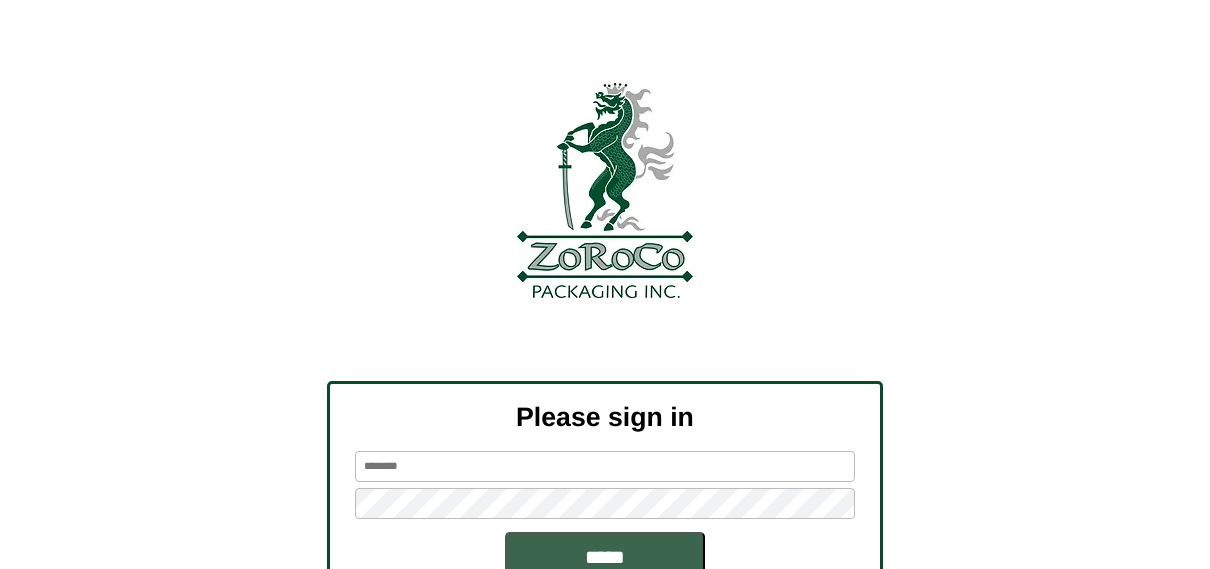 scroll, scrollTop: 0, scrollLeft: 0, axis: both 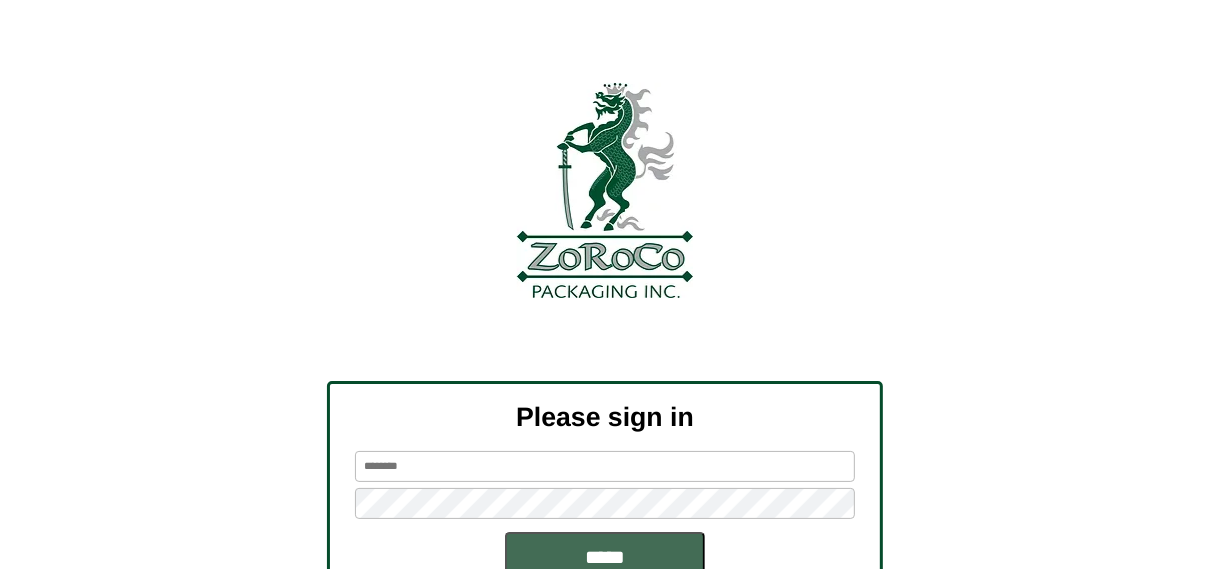 type on "*****" 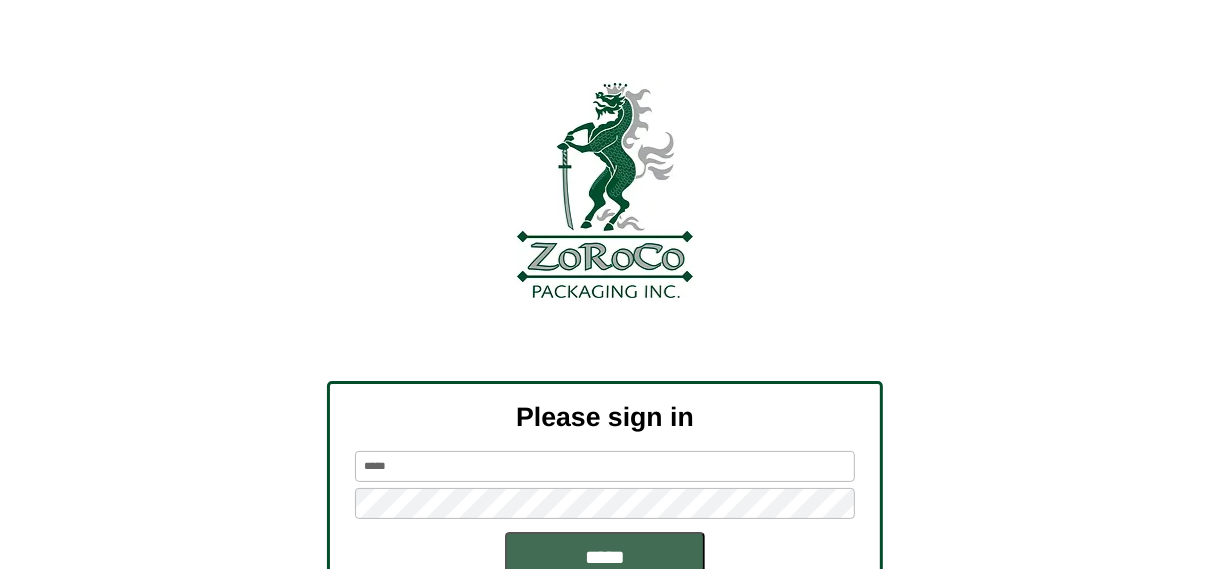 click on "*****" at bounding box center (605, 557) 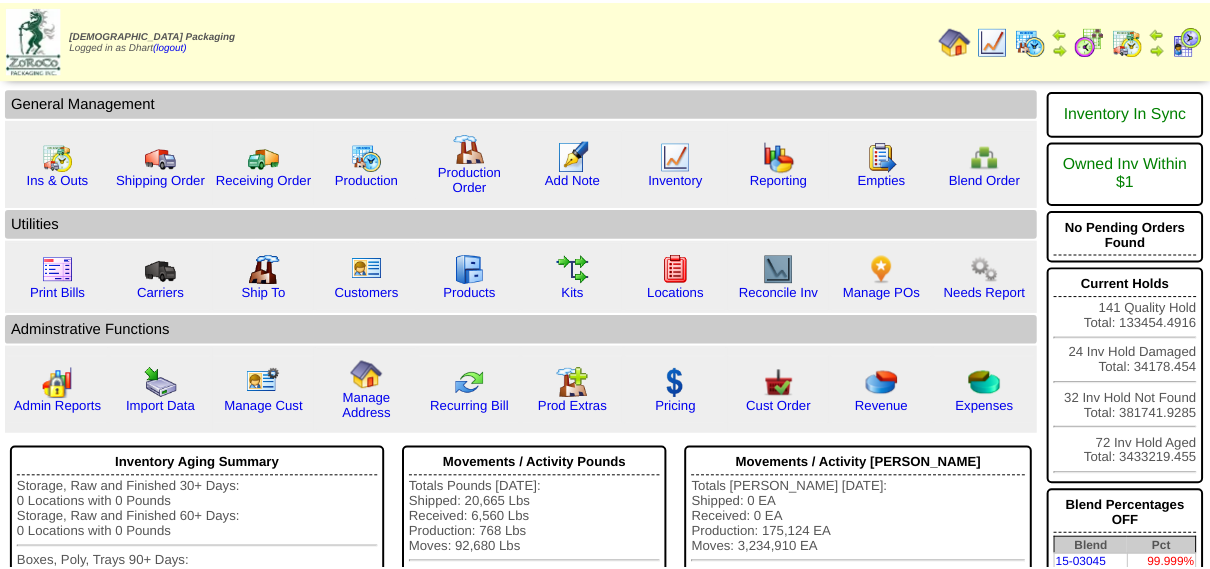 scroll, scrollTop: 0, scrollLeft: 0, axis: both 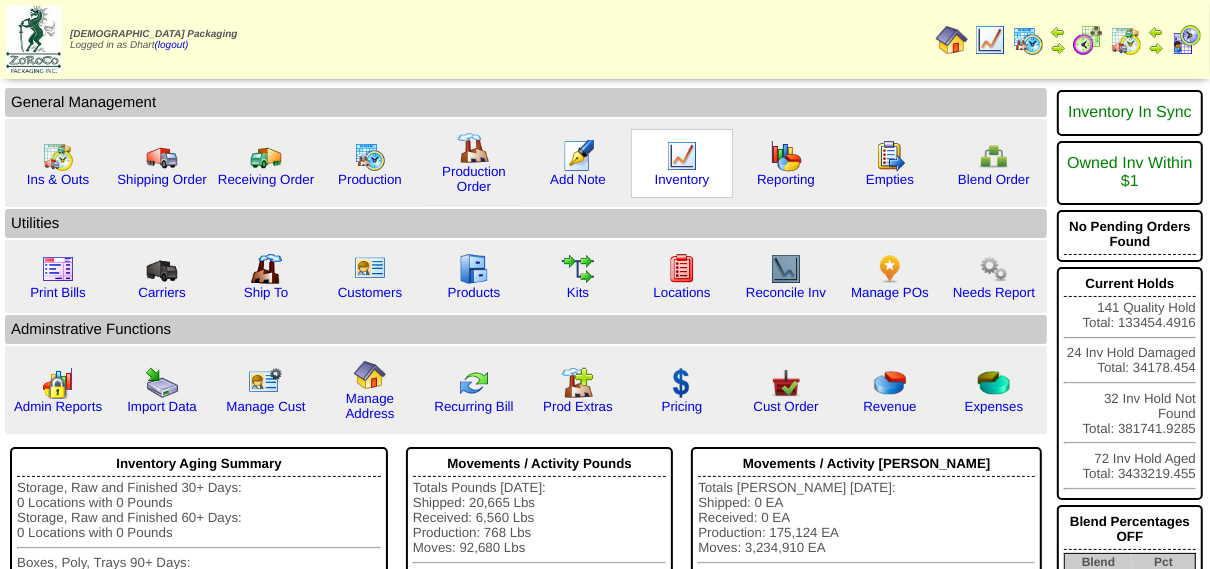 click at bounding box center [682, 156] 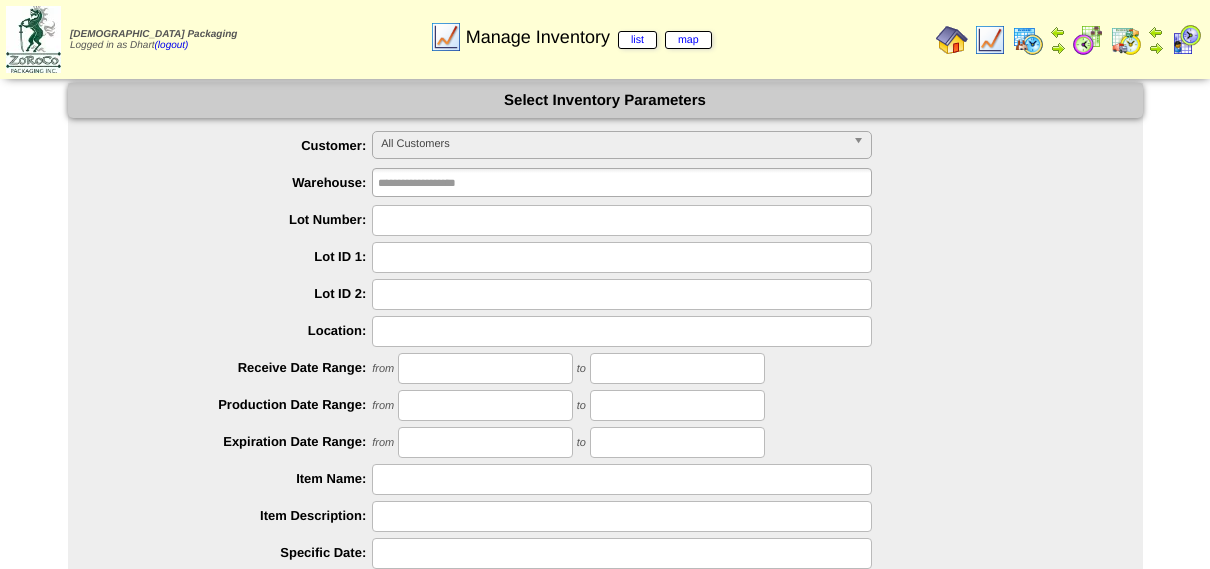 scroll, scrollTop: 0, scrollLeft: 0, axis: both 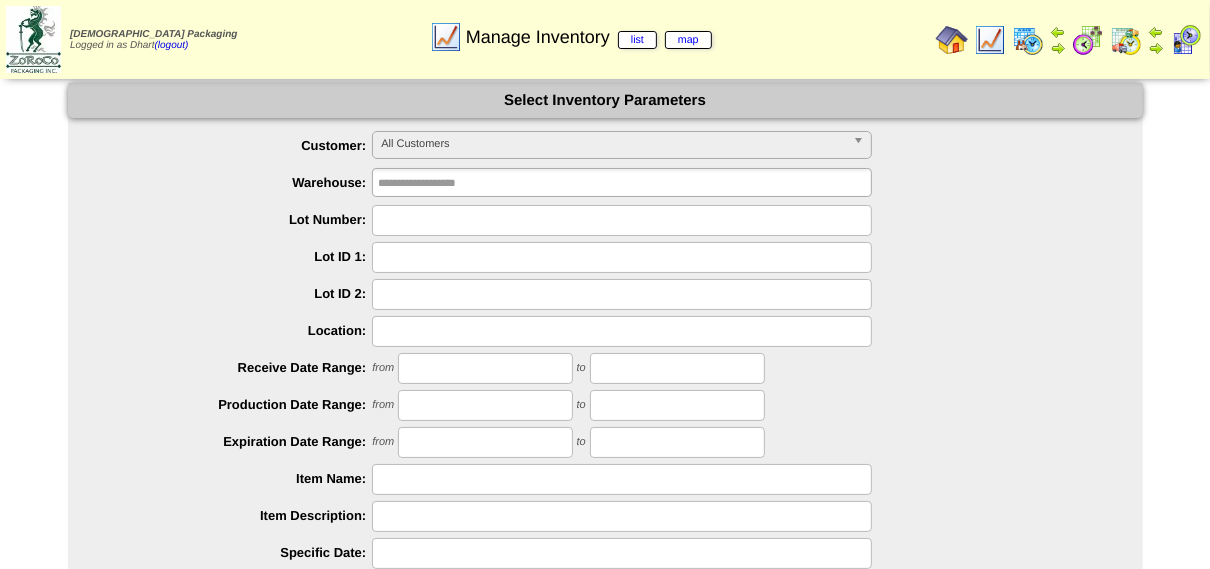 click at bounding box center [622, 220] 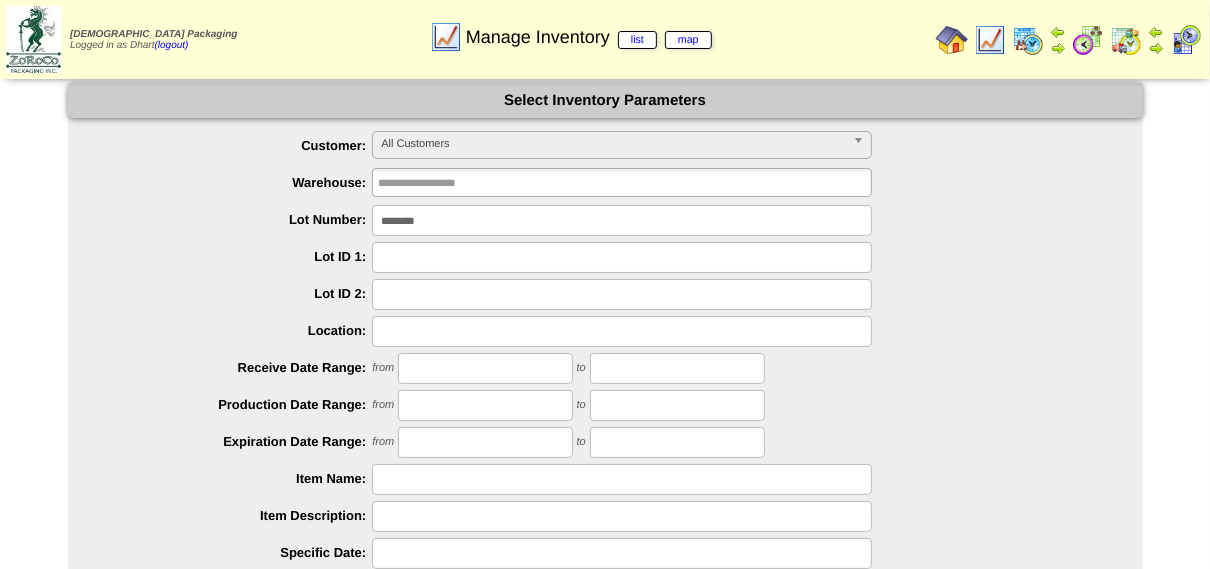 type on "********" 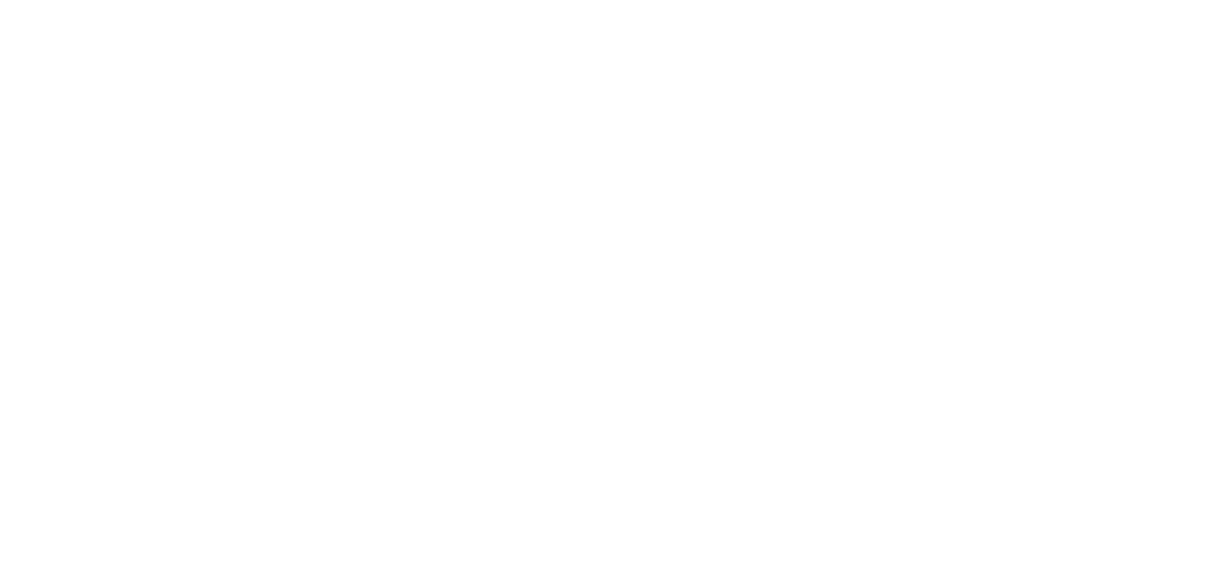 scroll, scrollTop: 0, scrollLeft: 0, axis: both 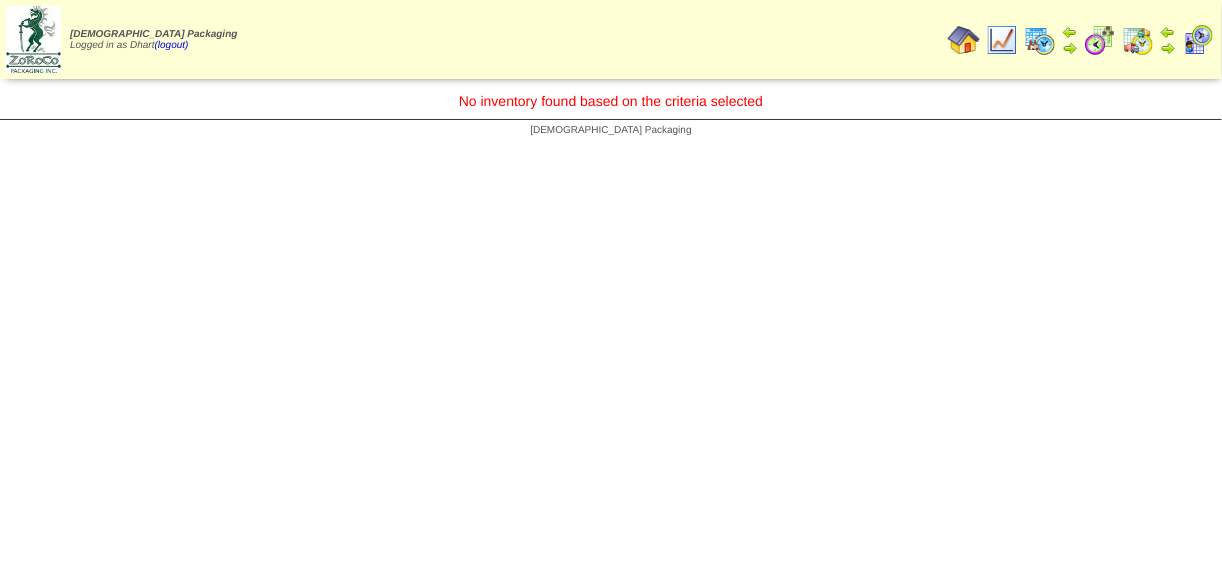 click at bounding box center (1002, 40) 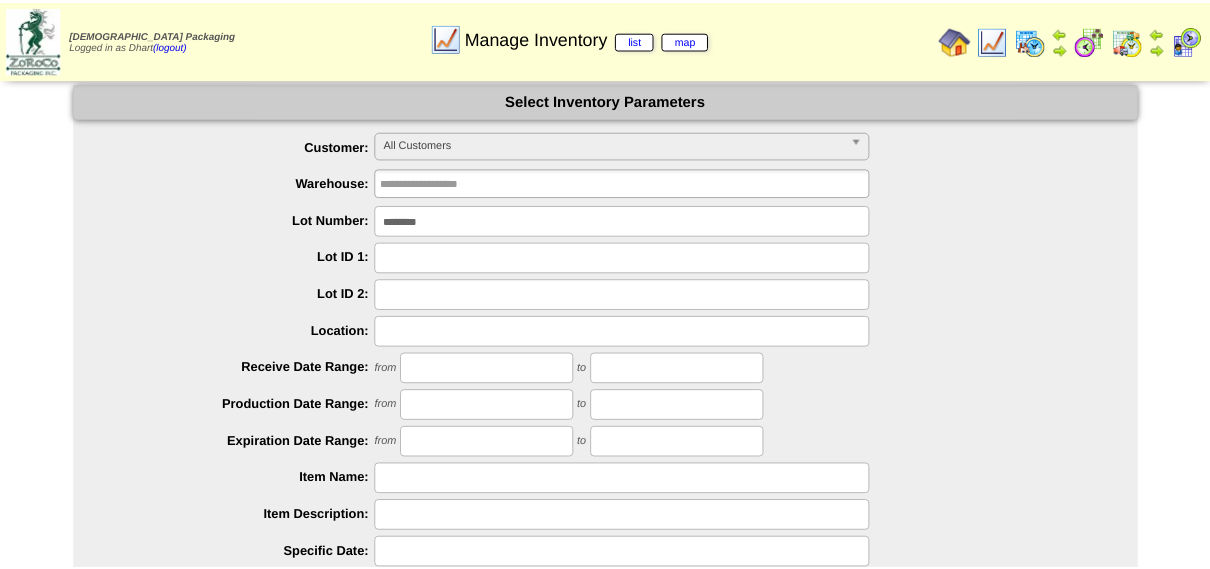 scroll, scrollTop: 0, scrollLeft: 0, axis: both 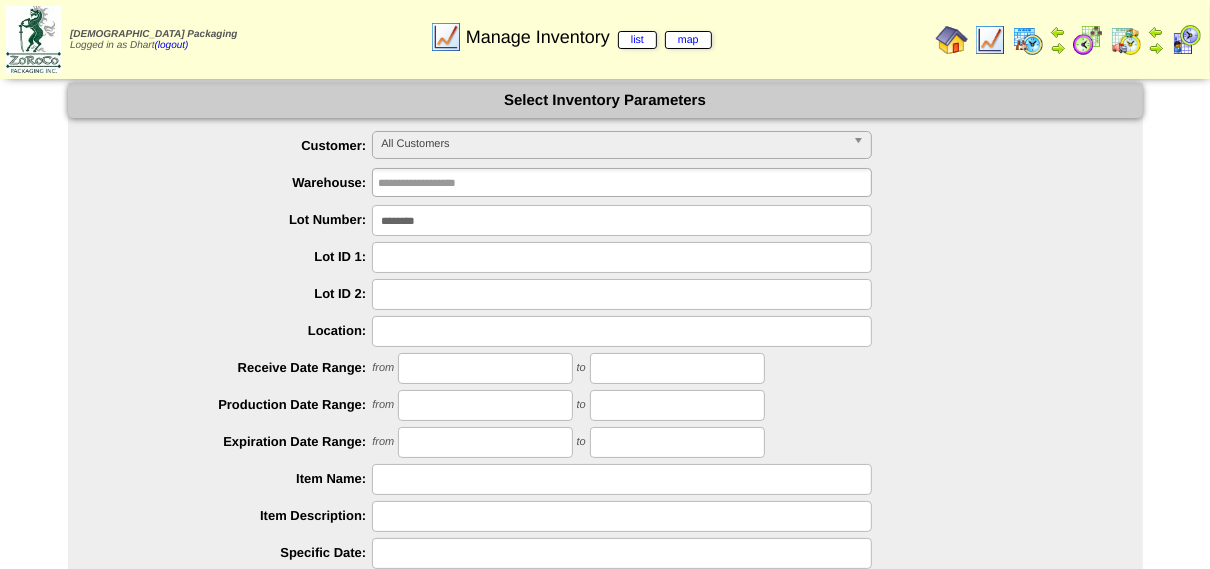 click on "********" at bounding box center [622, 220] 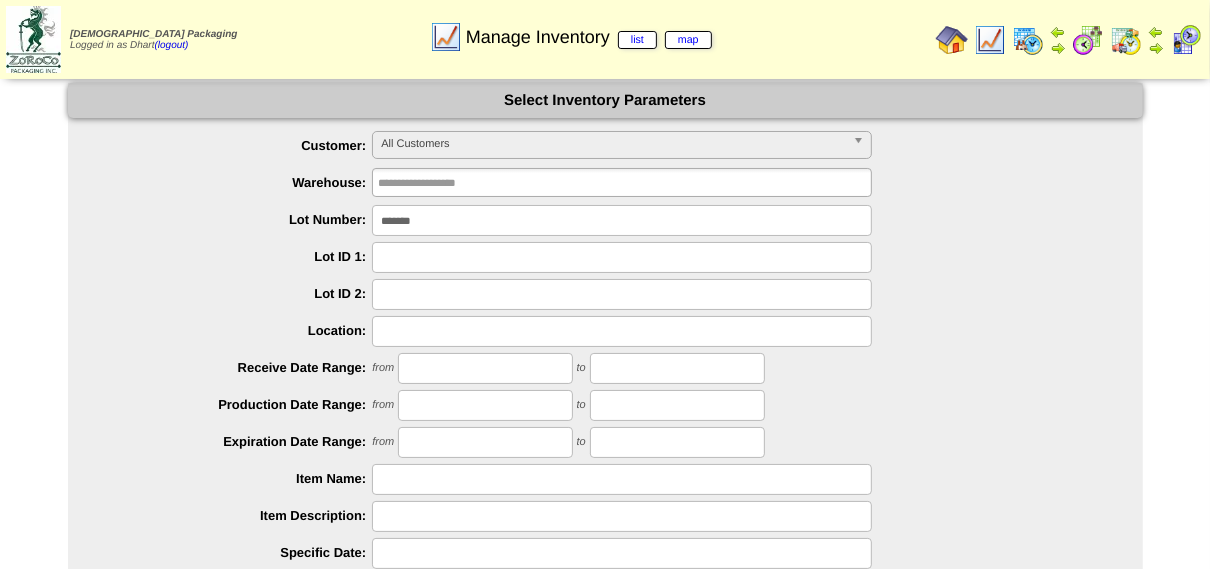type on "*******" 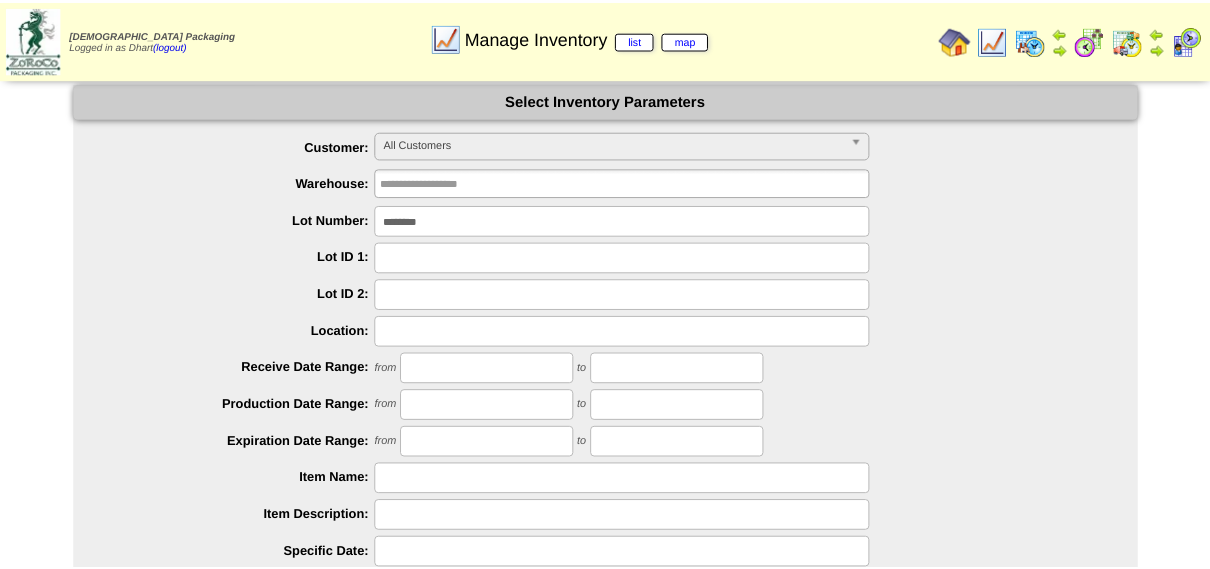 scroll, scrollTop: 0, scrollLeft: 0, axis: both 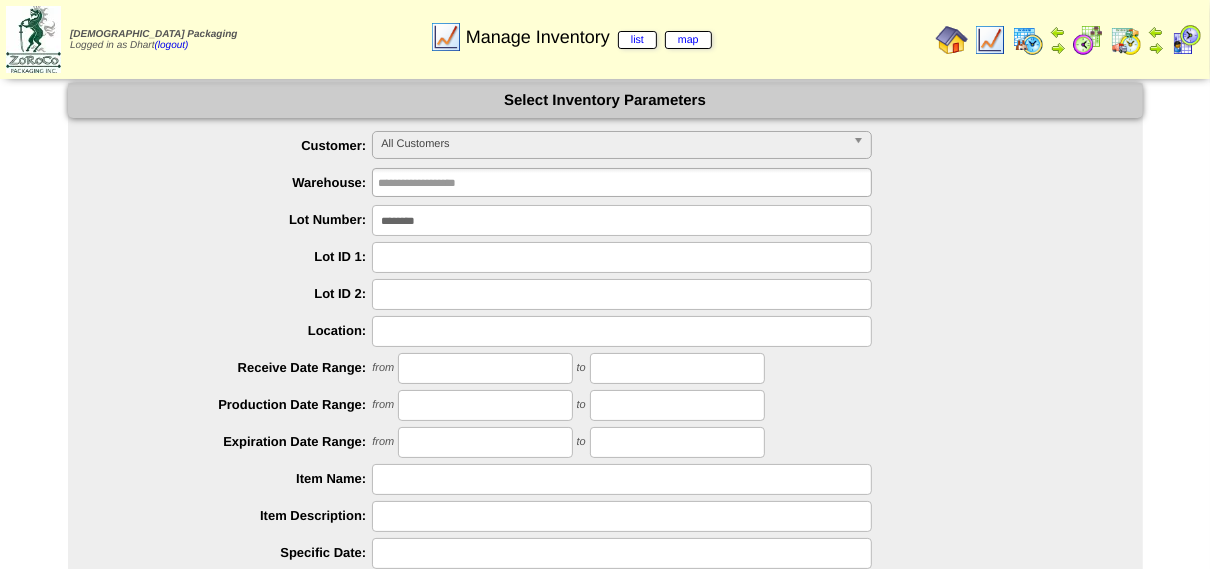 click on "********" at bounding box center [622, 220] 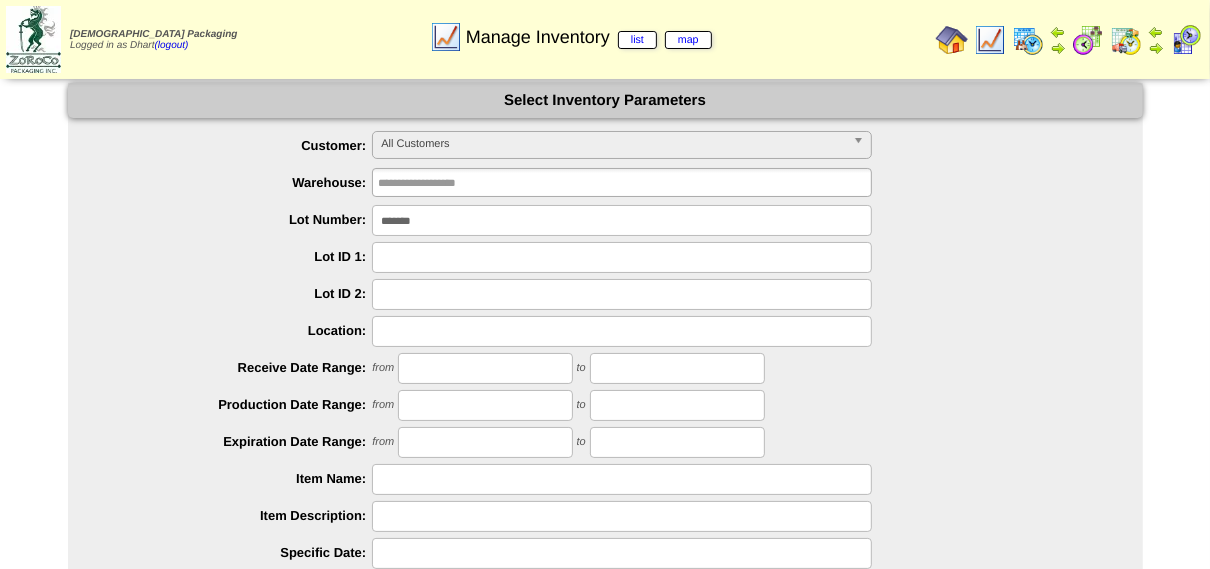 type on "*******" 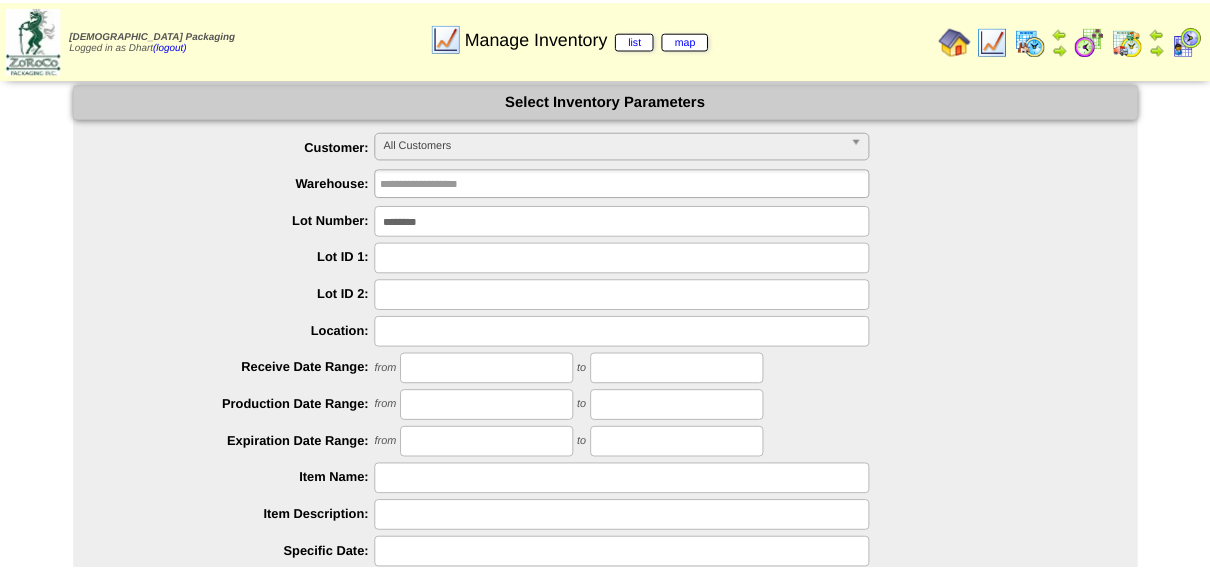 scroll, scrollTop: 0, scrollLeft: 0, axis: both 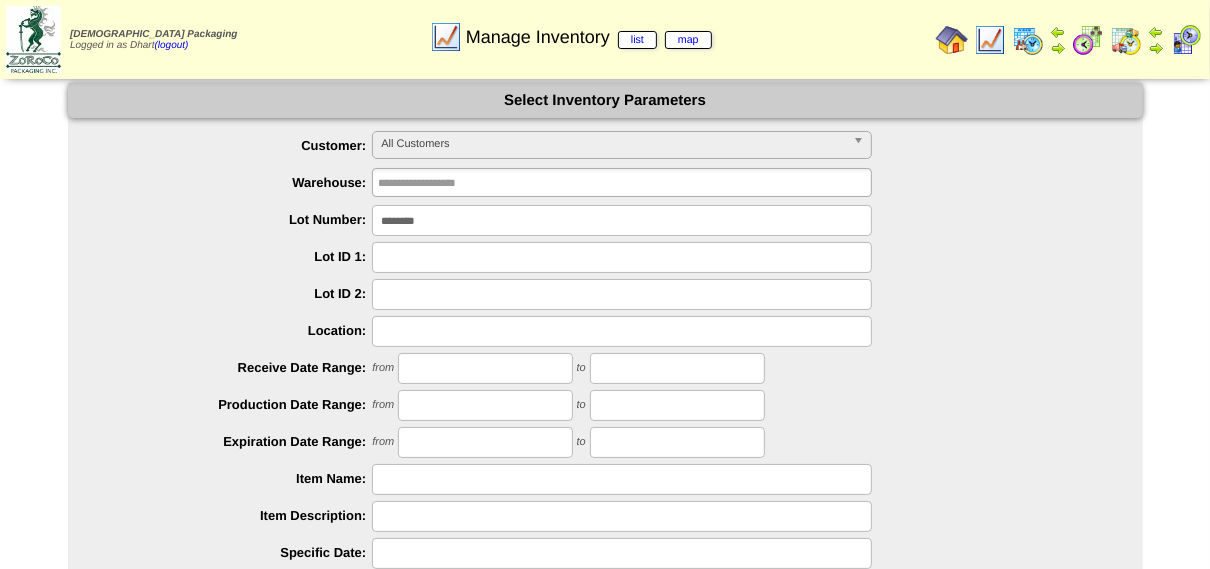 click on "********" at bounding box center [622, 220] 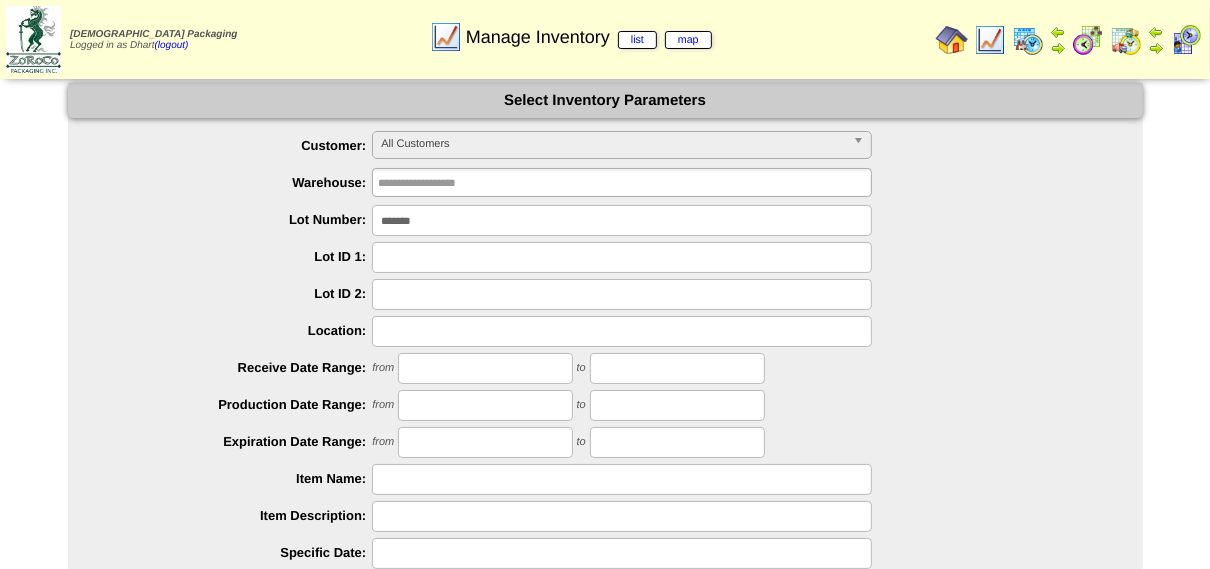 click on "*******" at bounding box center (622, 220) 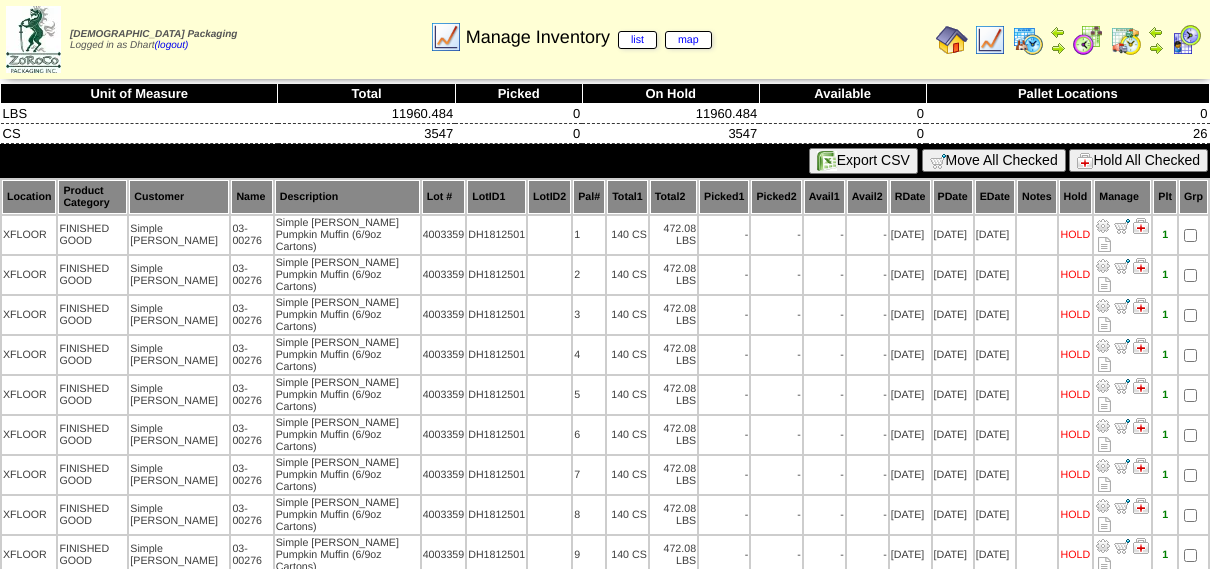 scroll, scrollTop: 0, scrollLeft: 0, axis: both 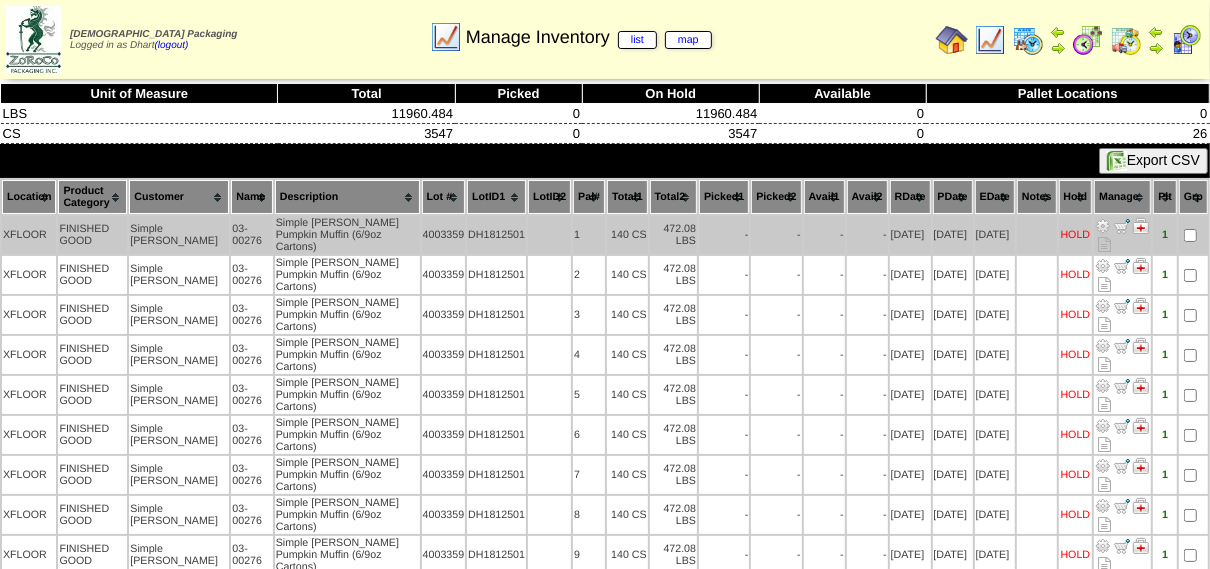 click at bounding box center (1193, 235) 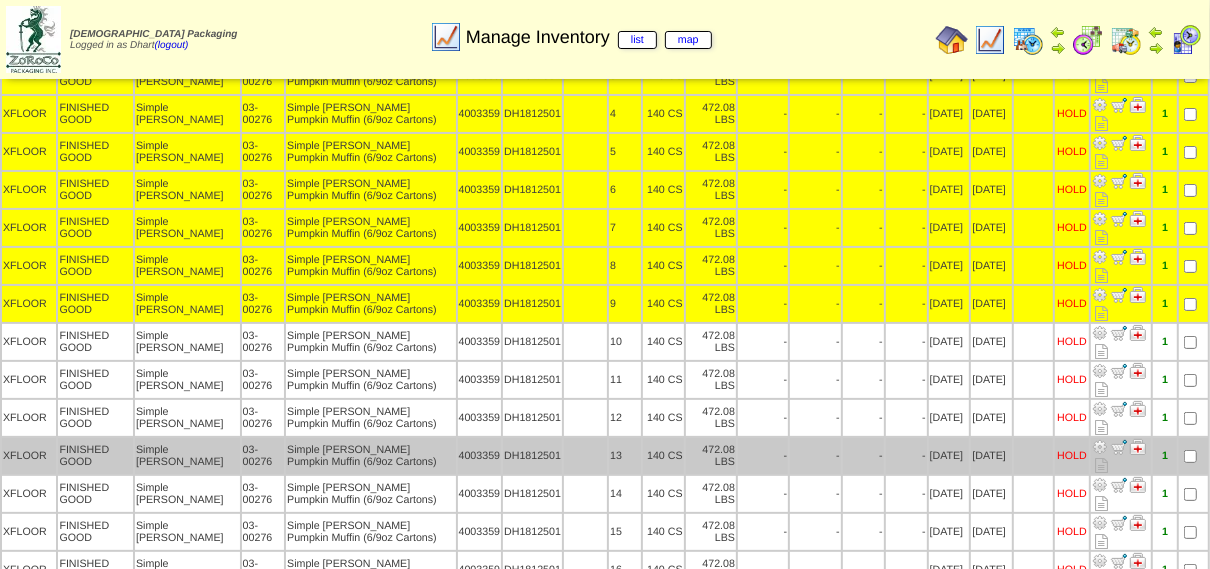 scroll, scrollTop: 240, scrollLeft: 0, axis: vertical 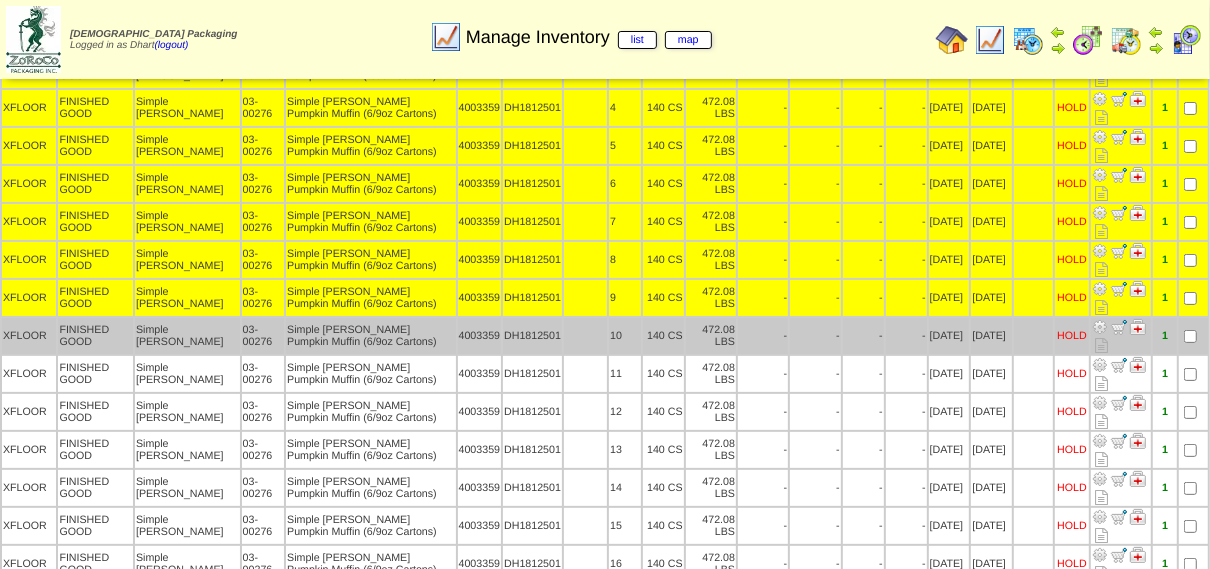 click at bounding box center [1193, 336] 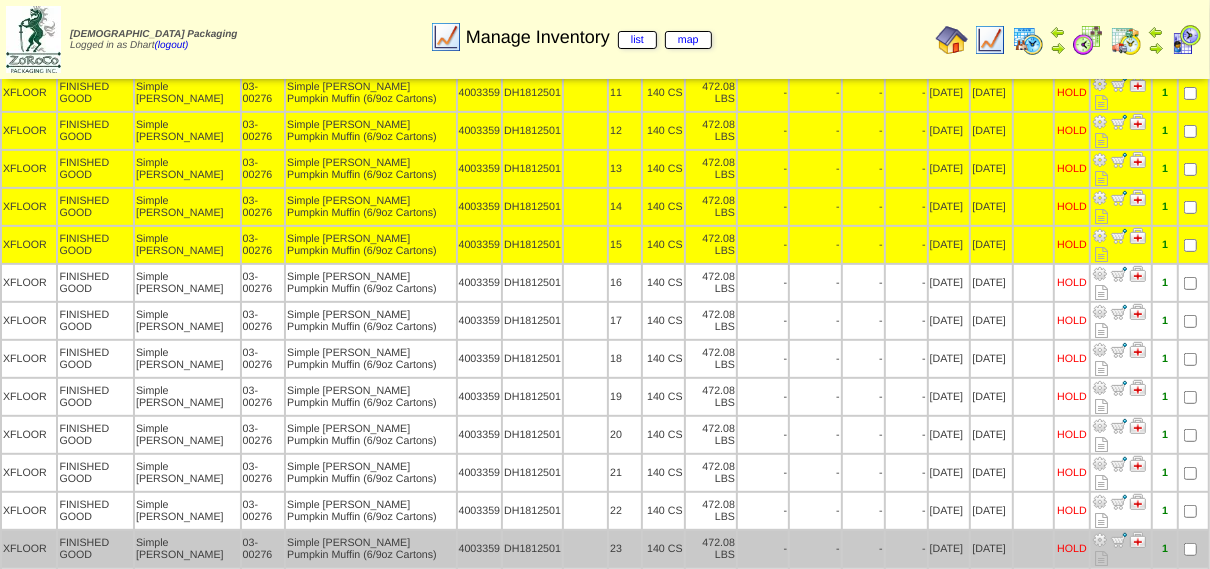 scroll, scrollTop: 560, scrollLeft: 0, axis: vertical 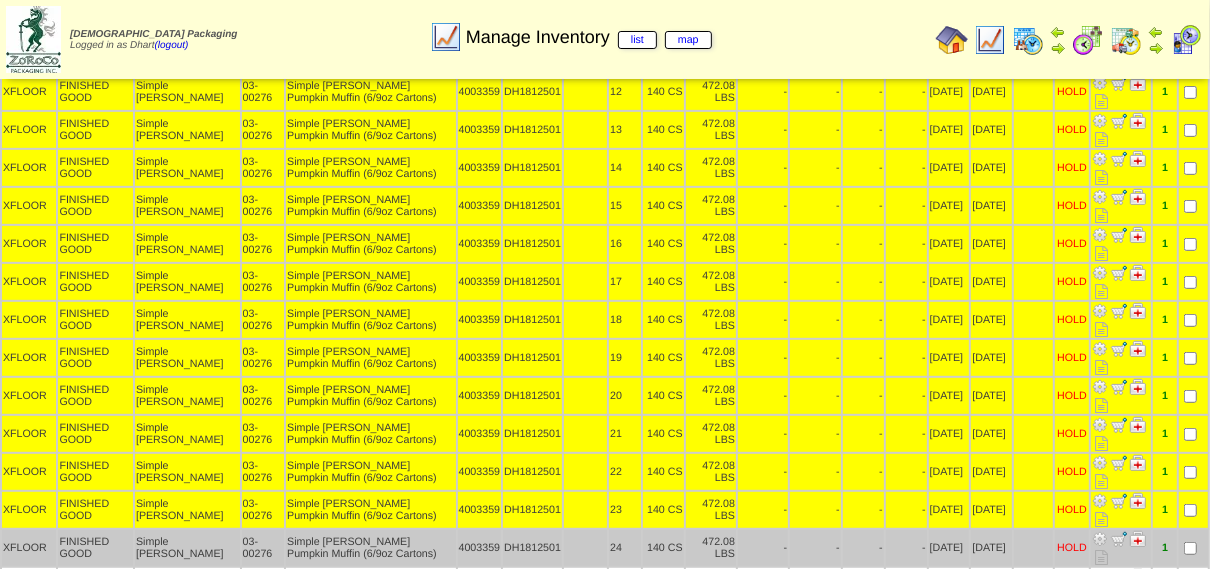 click at bounding box center [1193, 548] 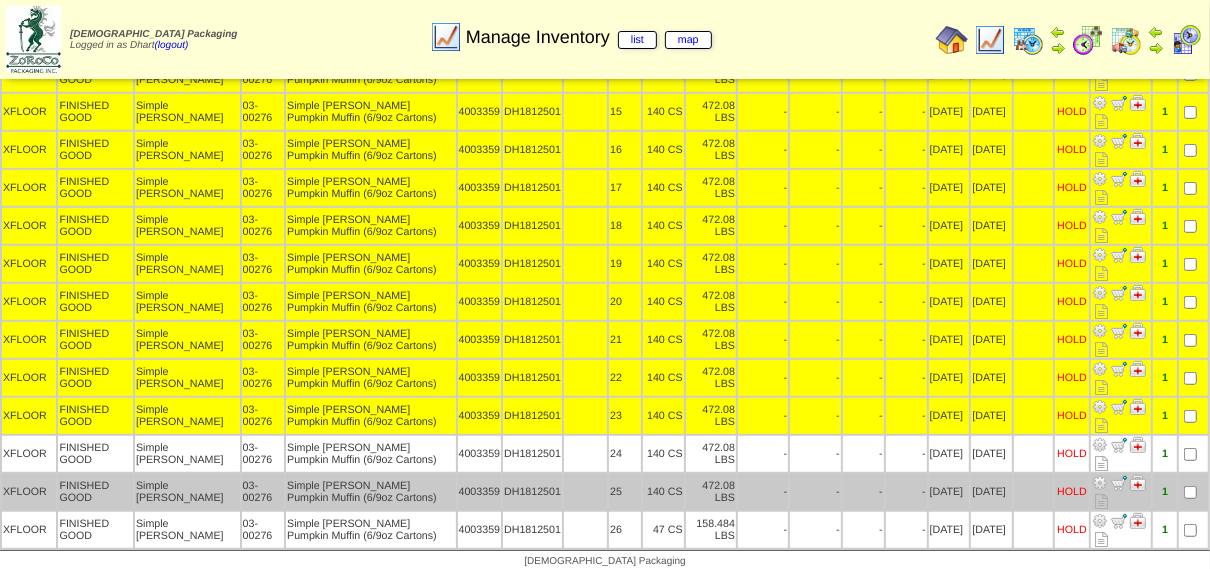 scroll, scrollTop: 664, scrollLeft: 0, axis: vertical 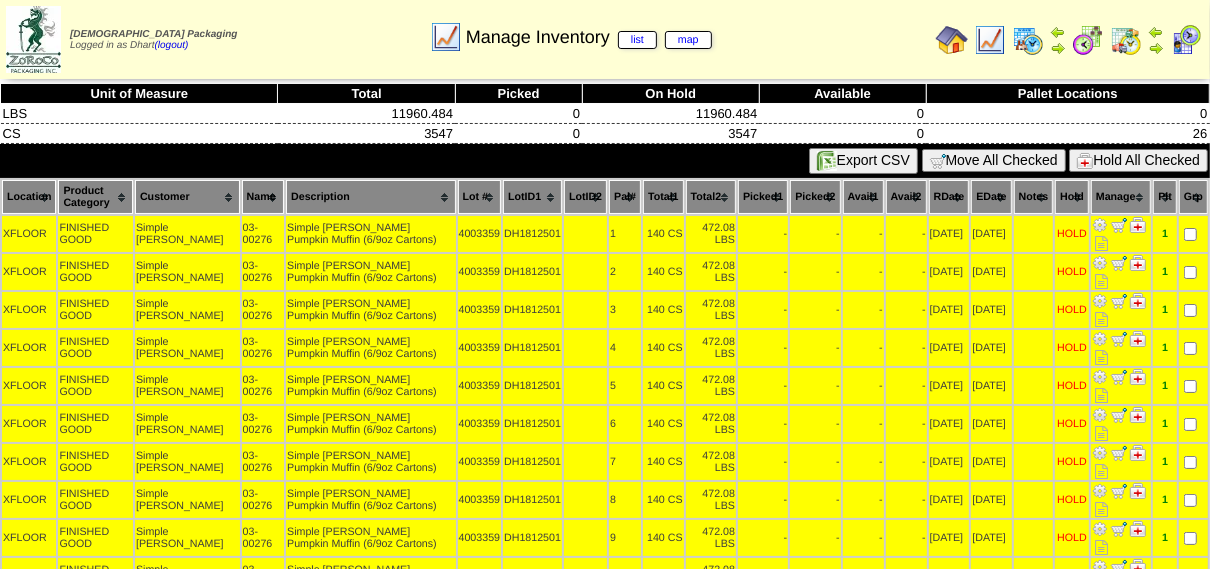 click on "Hold All Checked" at bounding box center (1138, 160) 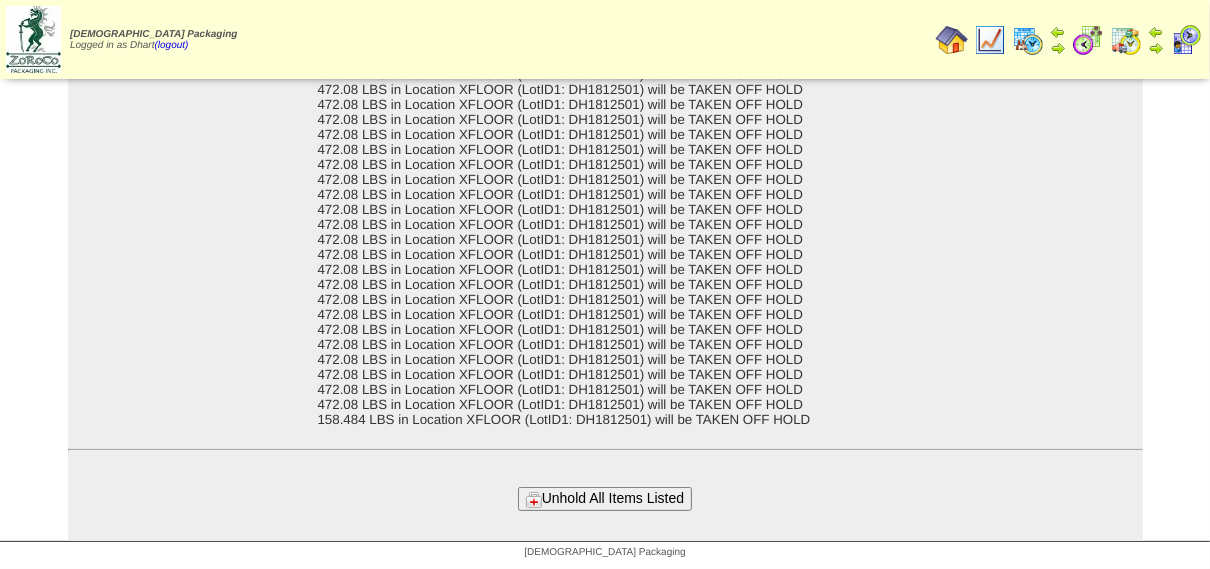 scroll, scrollTop: 130, scrollLeft: 0, axis: vertical 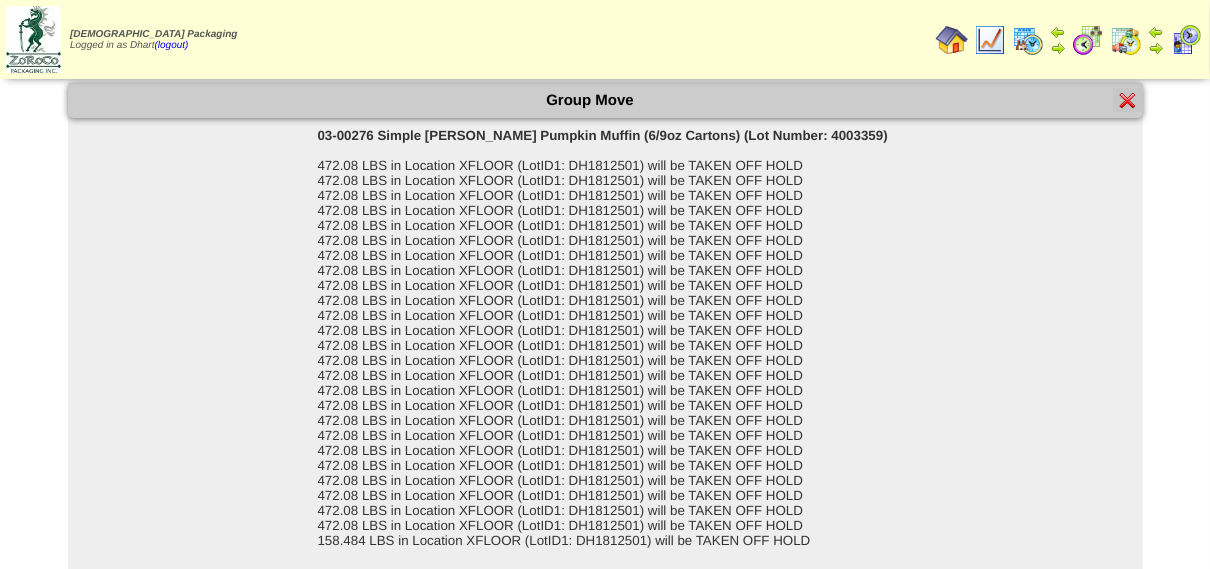 click at bounding box center [1128, 100] 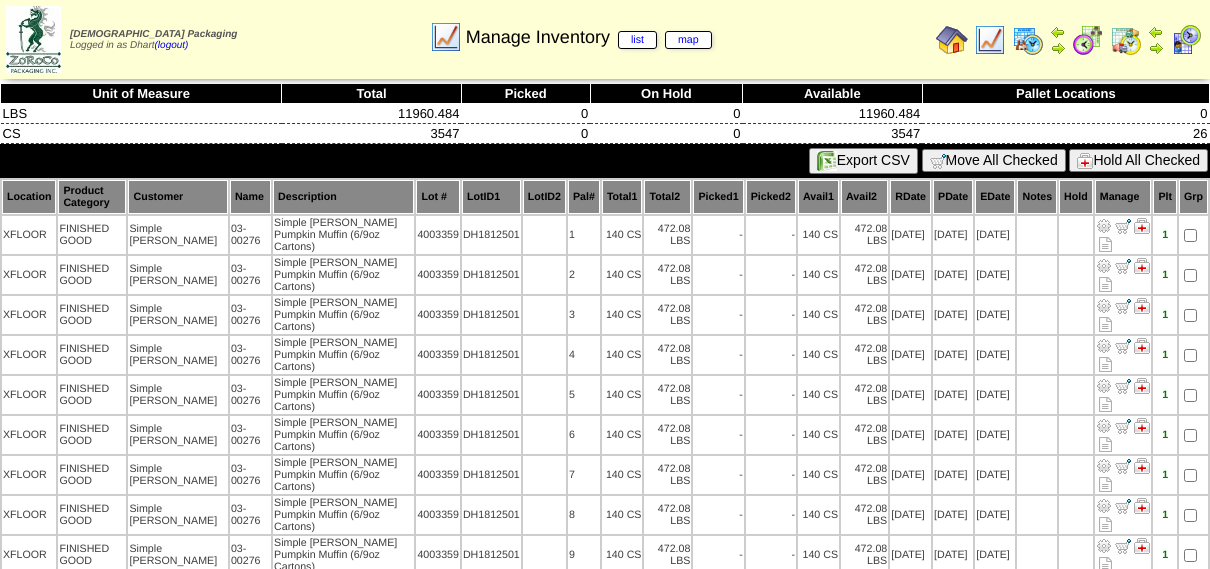 scroll, scrollTop: 0, scrollLeft: 0, axis: both 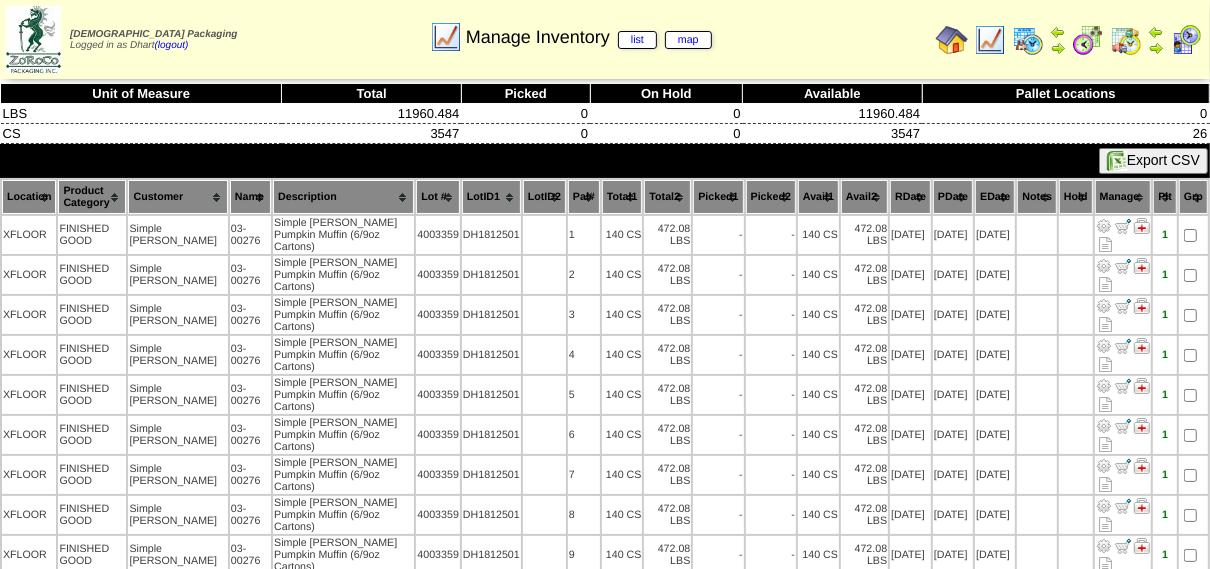 click at bounding box center [990, 40] 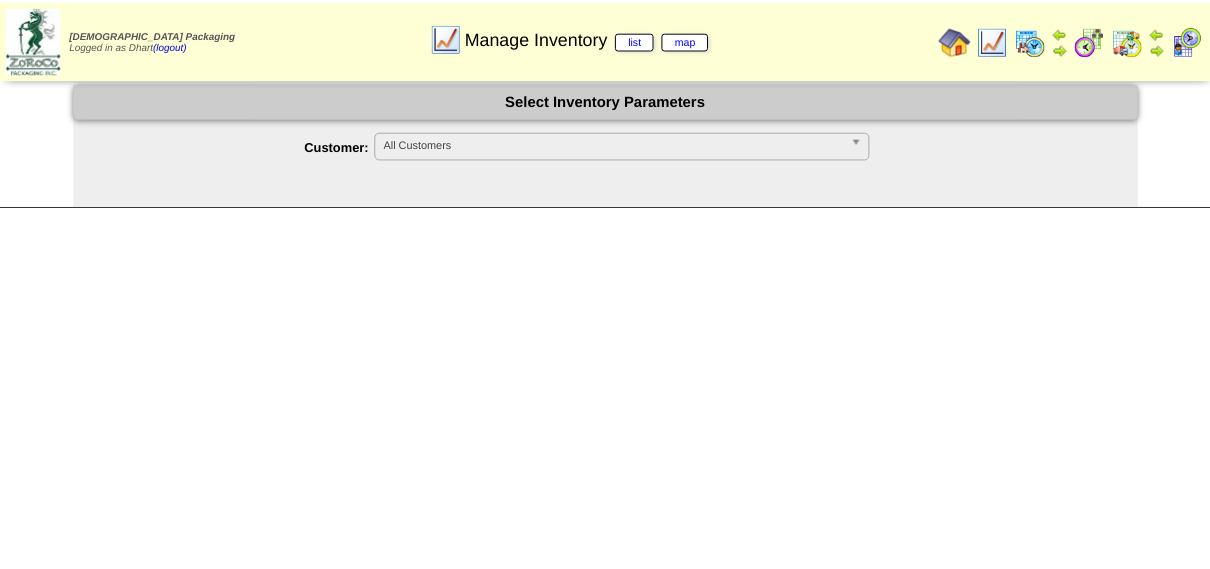 scroll, scrollTop: 0, scrollLeft: 0, axis: both 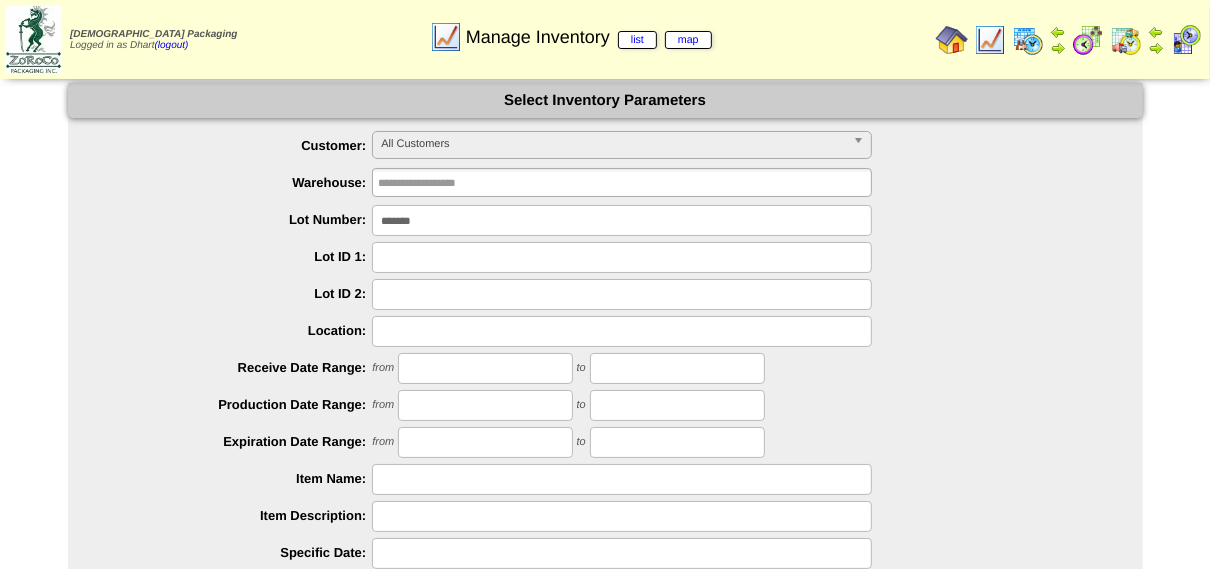 click on "*******" at bounding box center (622, 220) 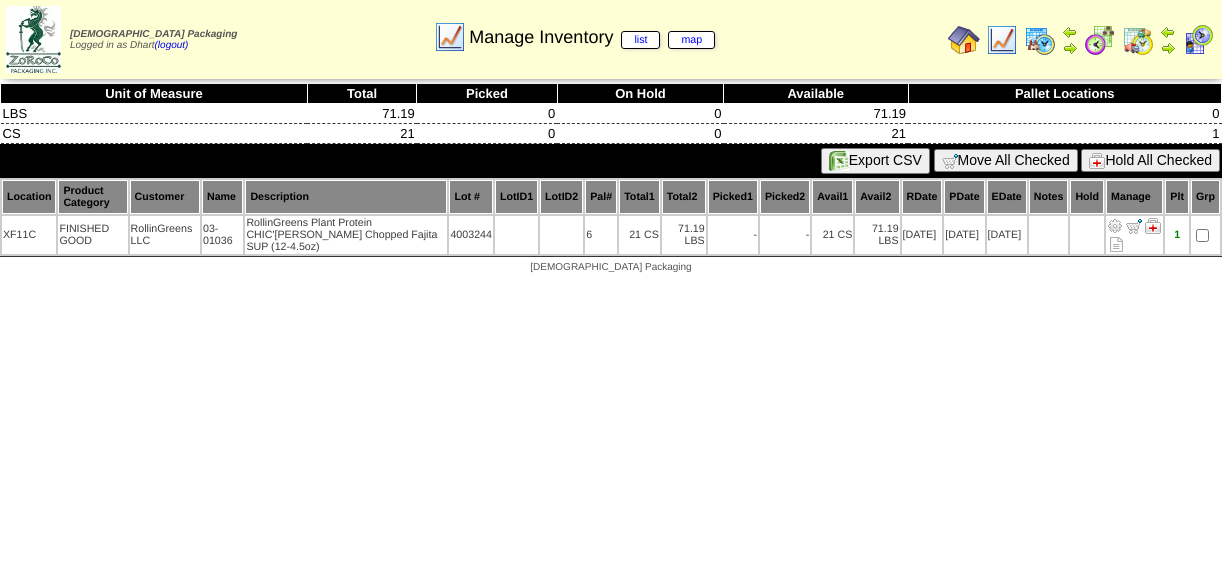 scroll, scrollTop: 0, scrollLeft: 0, axis: both 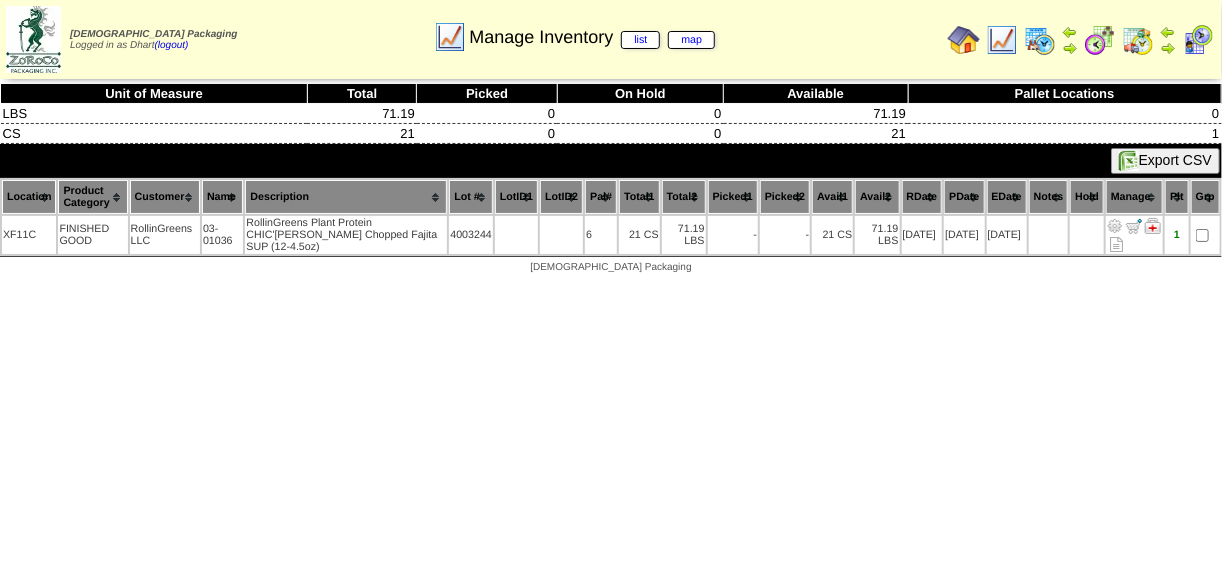 click at bounding box center [1002, 40] 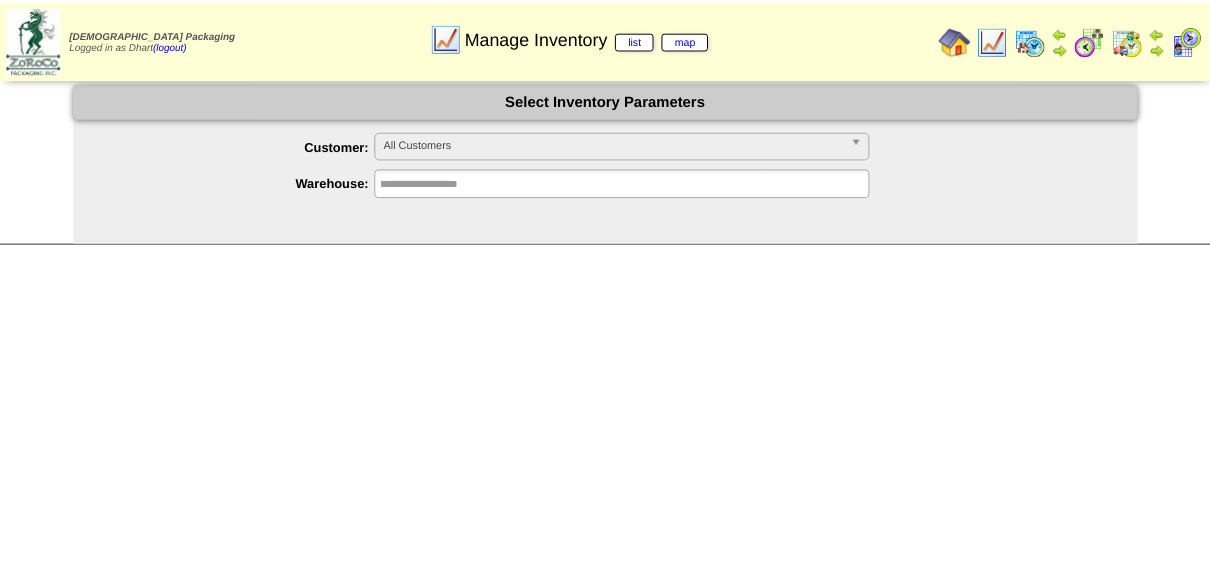 scroll, scrollTop: 0, scrollLeft: 0, axis: both 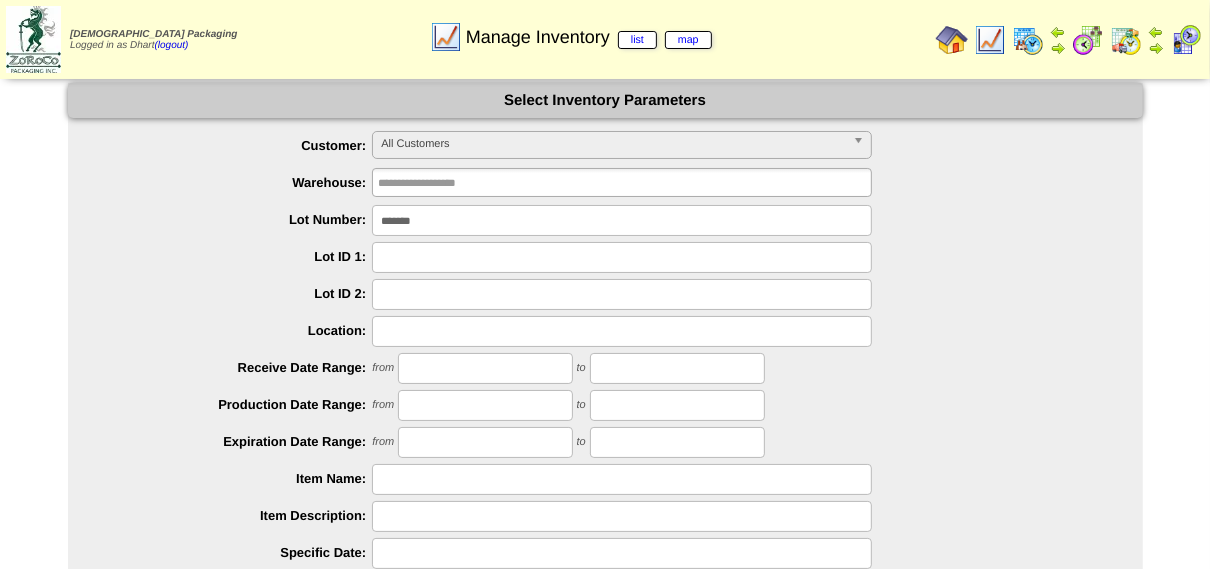 click on "*******" at bounding box center (622, 220) 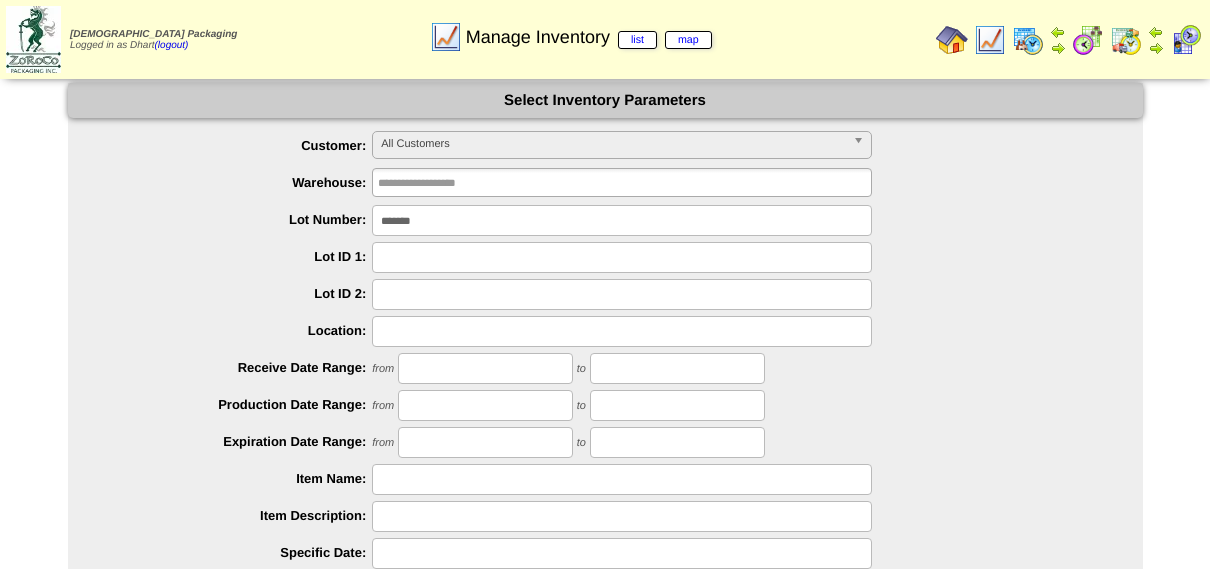 scroll, scrollTop: 0, scrollLeft: 0, axis: both 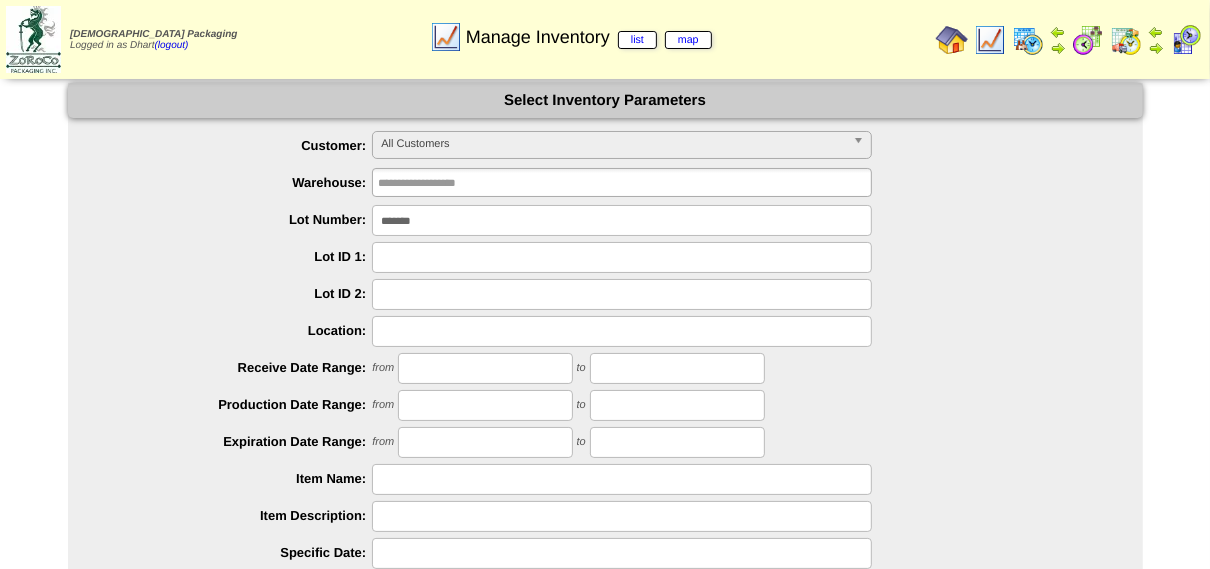 click on "*******" at bounding box center [622, 220] 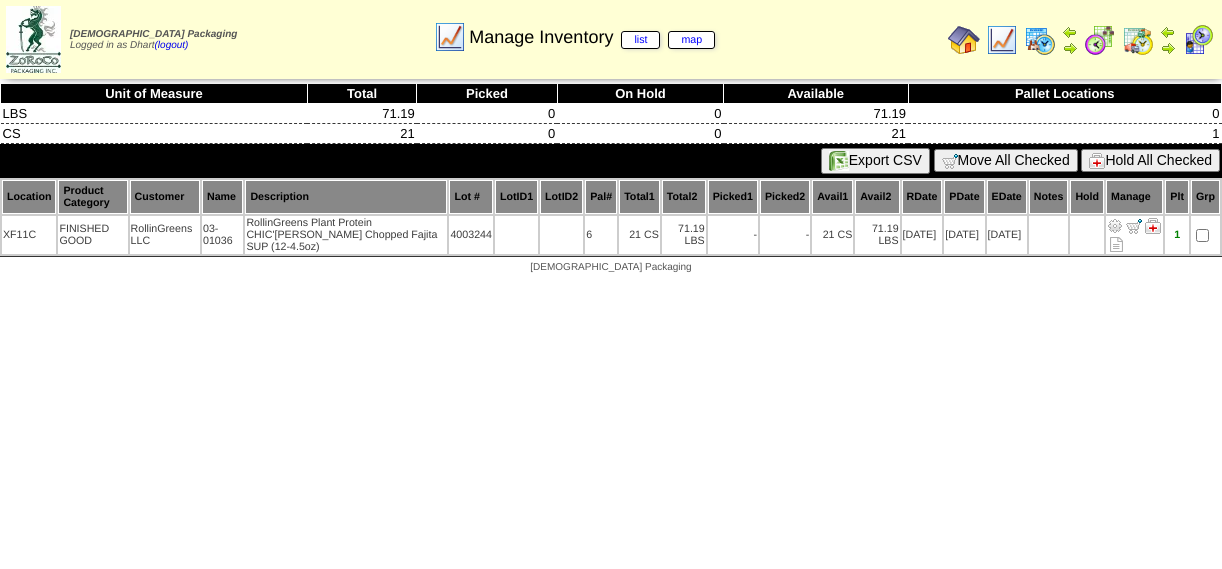 scroll, scrollTop: 0, scrollLeft: 0, axis: both 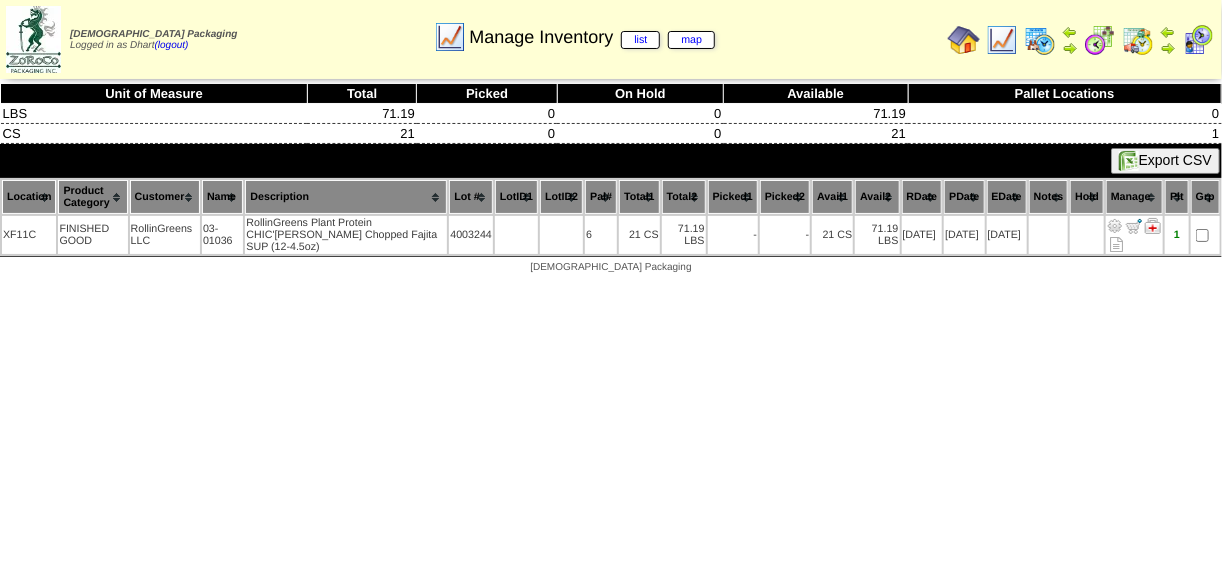 click at bounding box center [1002, 40] 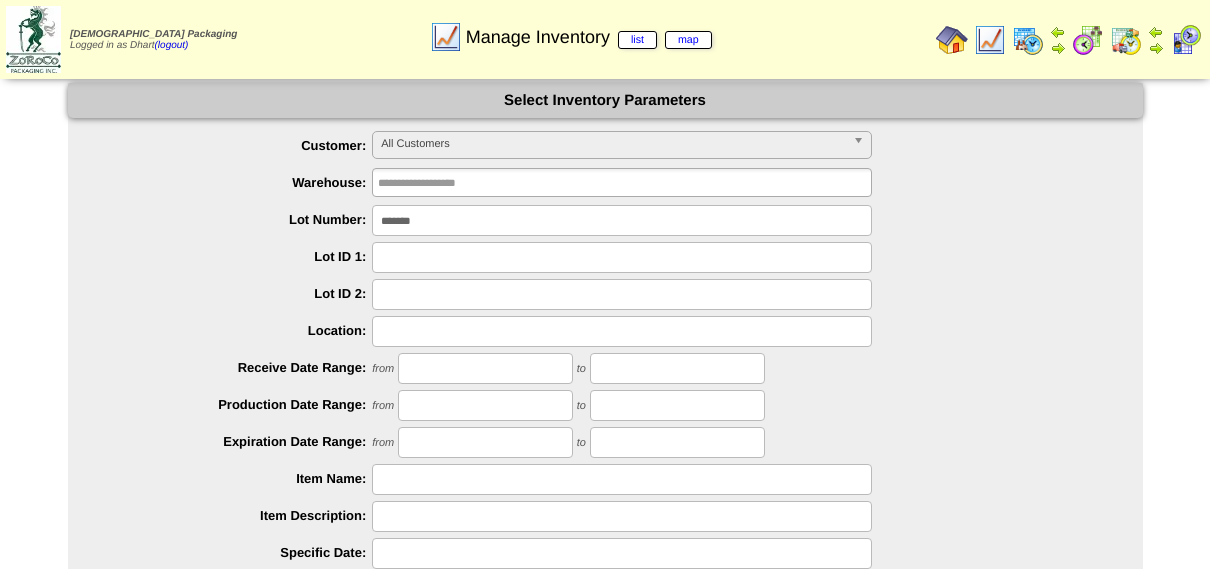 scroll, scrollTop: 0, scrollLeft: 0, axis: both 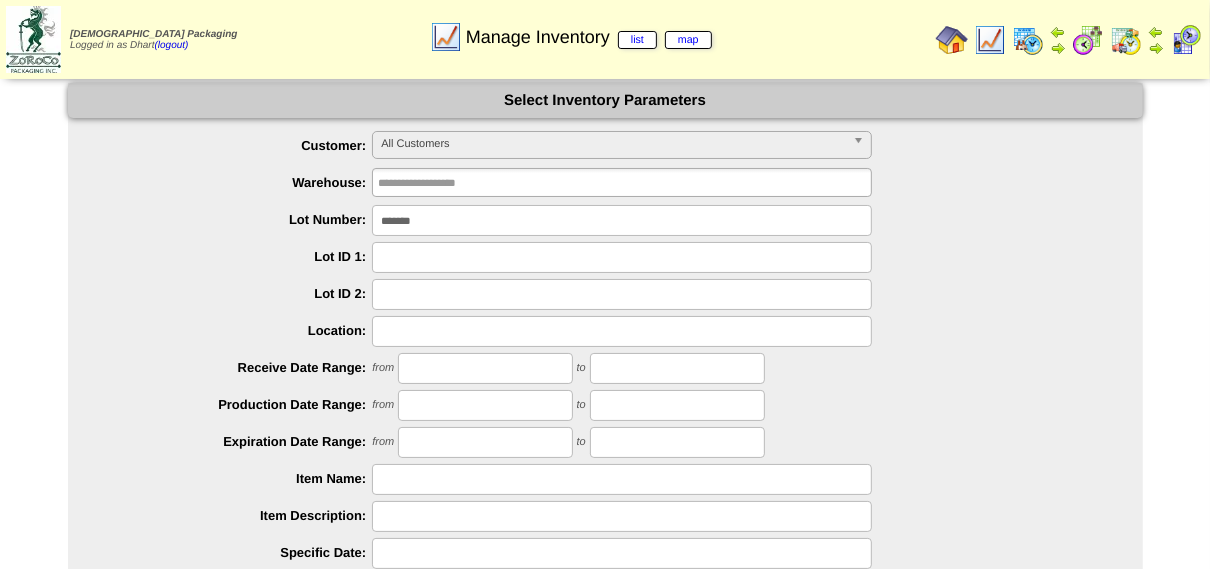 click on "*******" at bounding box center (622, 220) 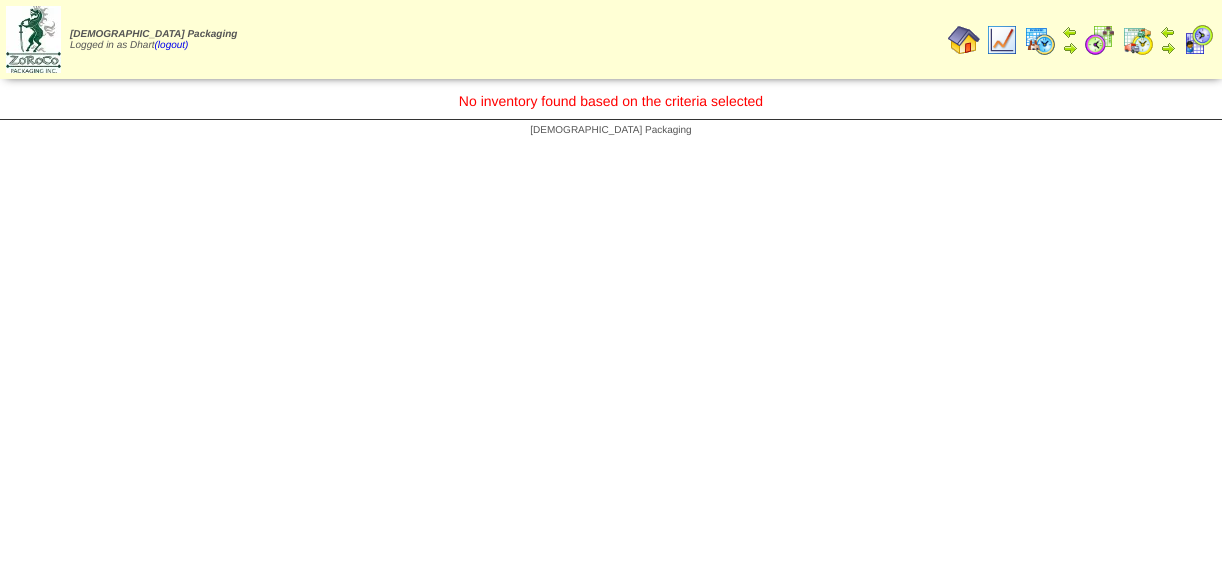 scroll, scrollTop: 0, scrollLeft: 0, axis: both 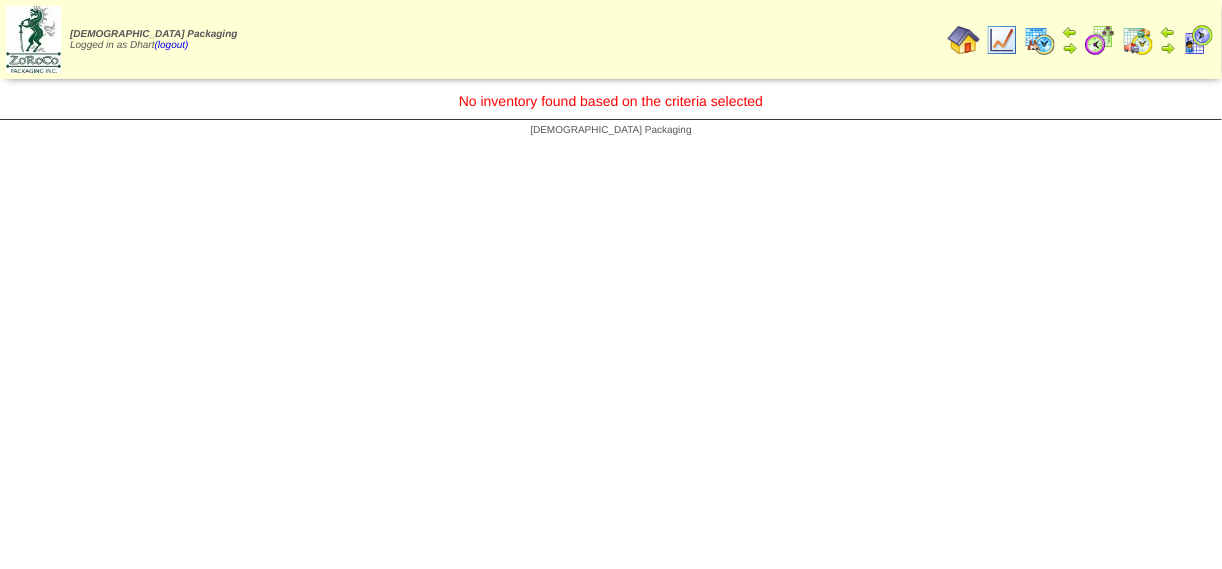 click at bounding box center [1002, 40] 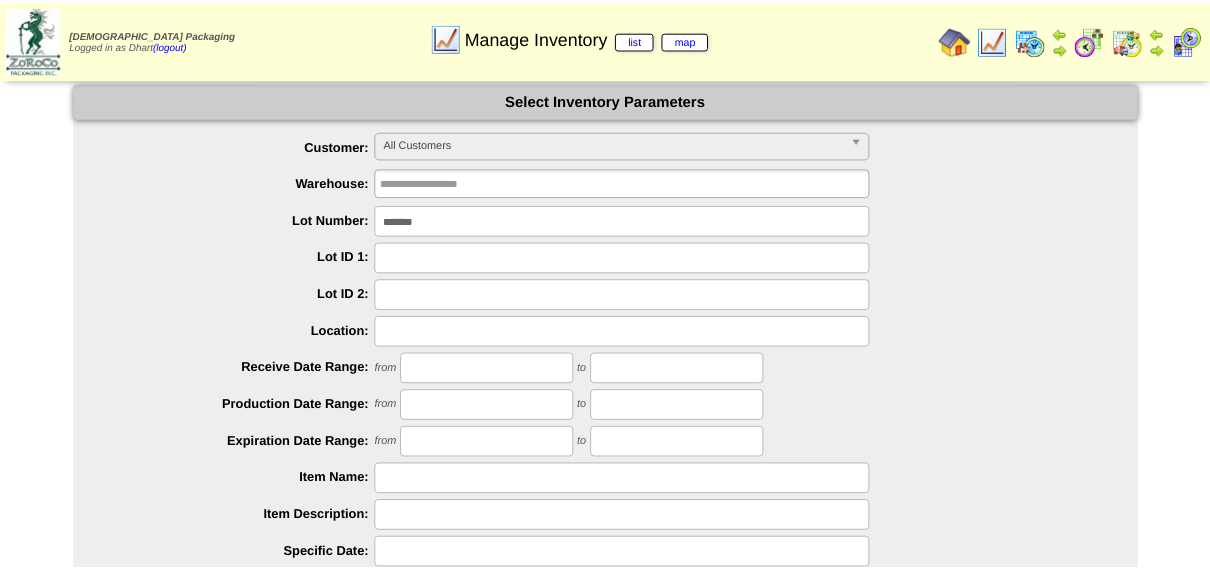 scroll, scrollTop: 0, scrollLeft: 0, axis: both 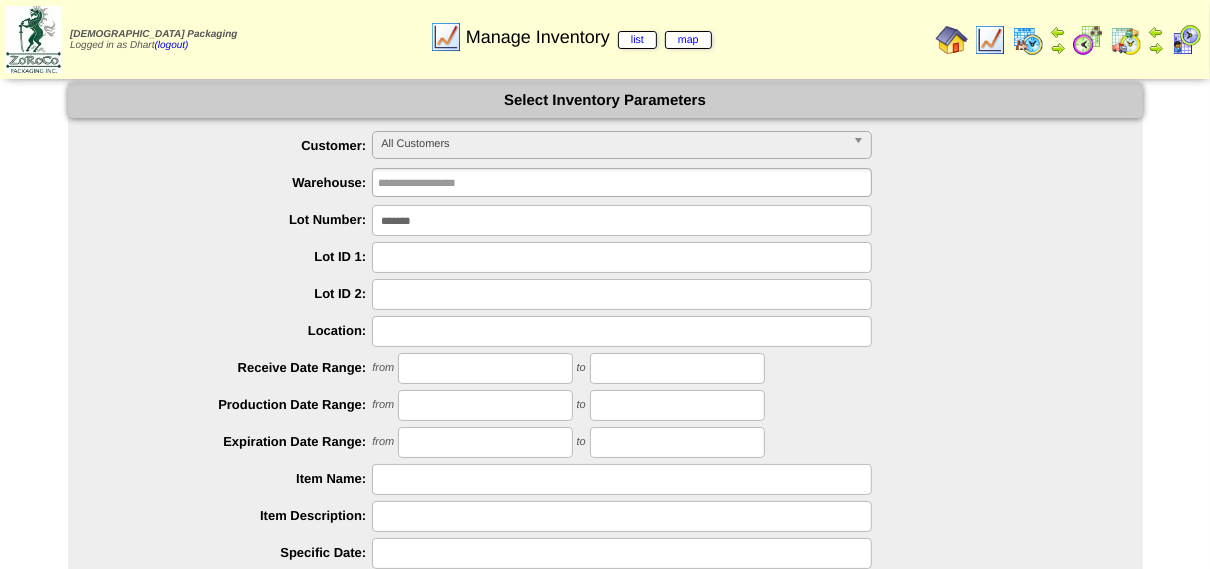 click on "*******" at bounding box center [622, 220] 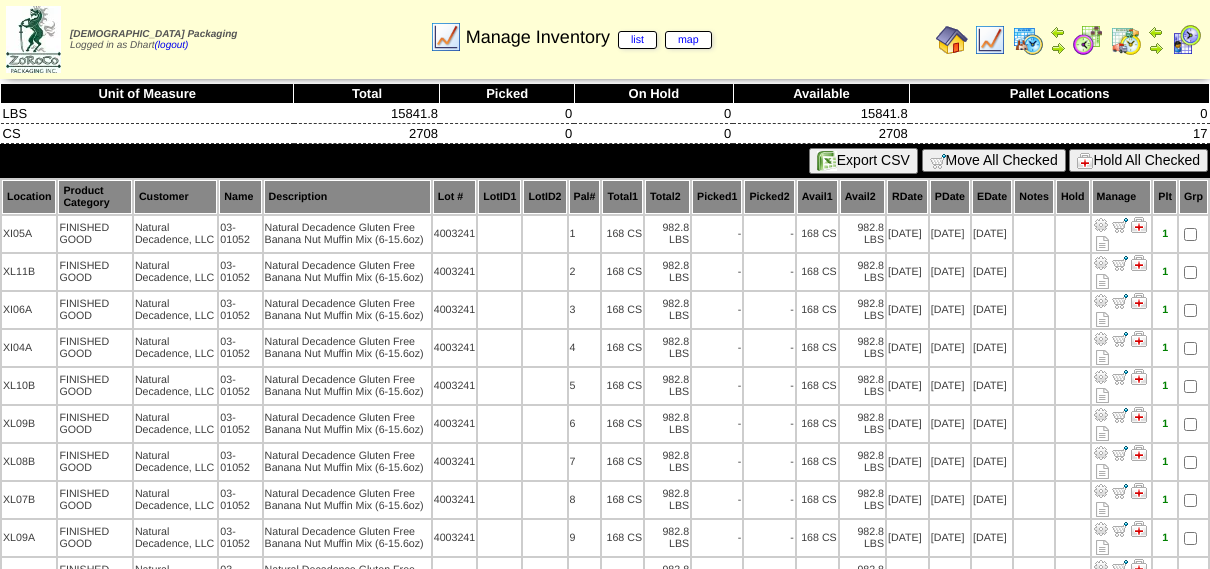 scroll, scrollTop: 0, scrollLeft: 0, axis: both 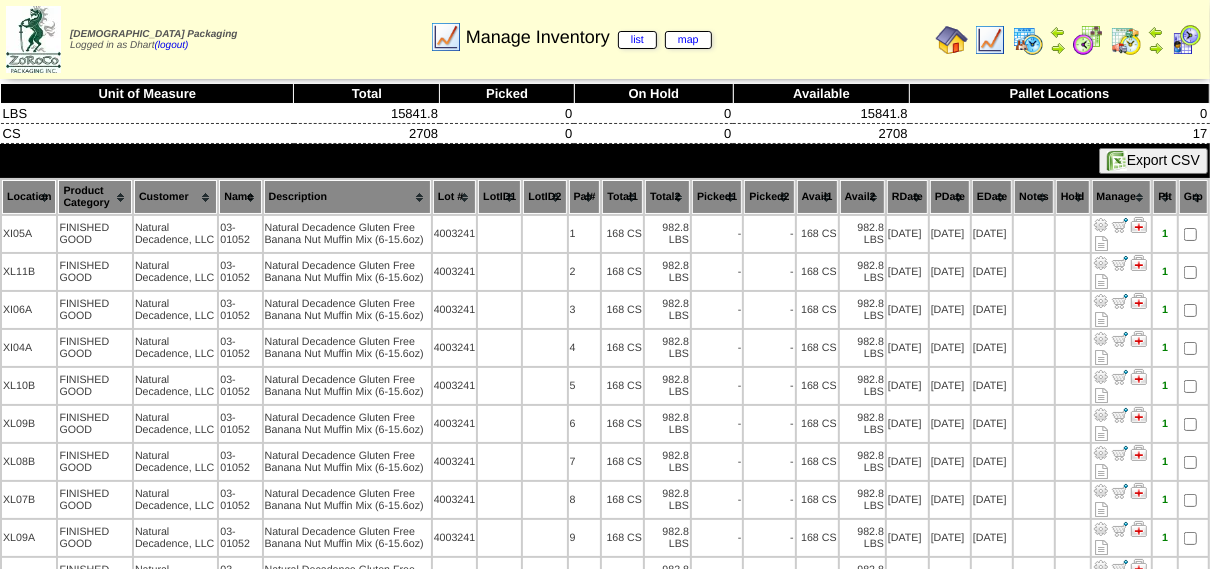 click at bounding box center (990, 40) 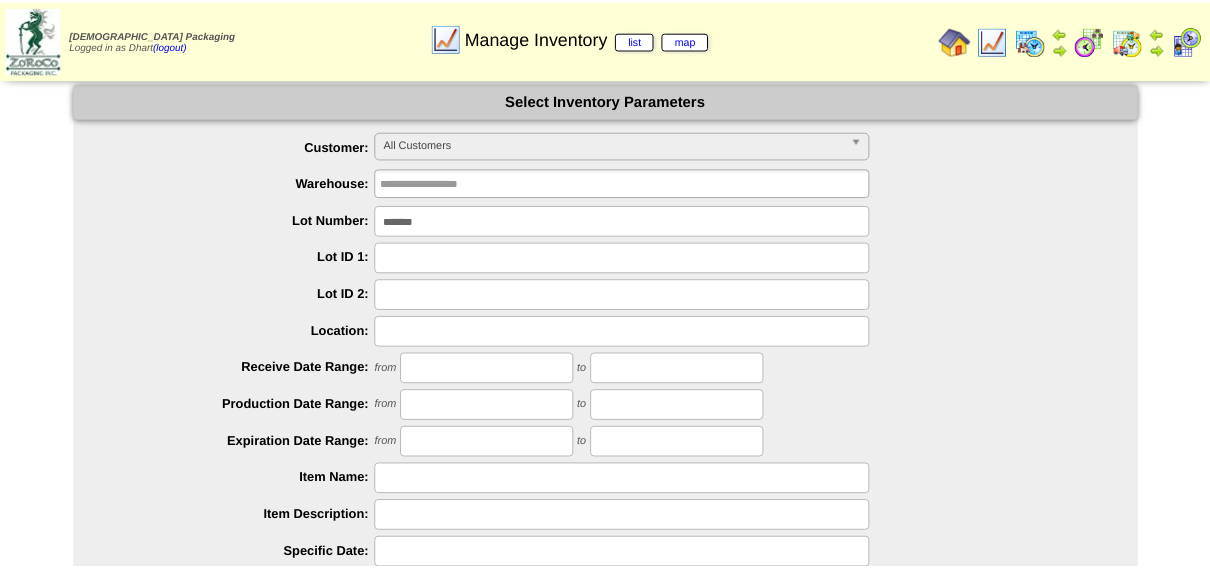 scroll, scrollTop: 0, scrollLeft: 0, axis: both 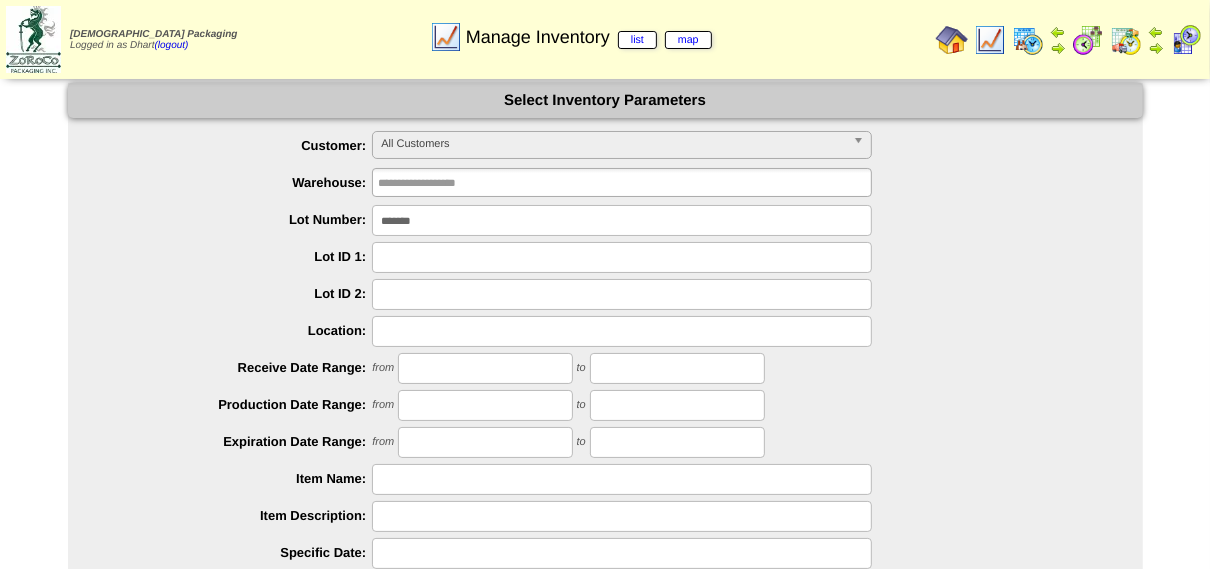 click on "*******" at bounding box center (622, 220) 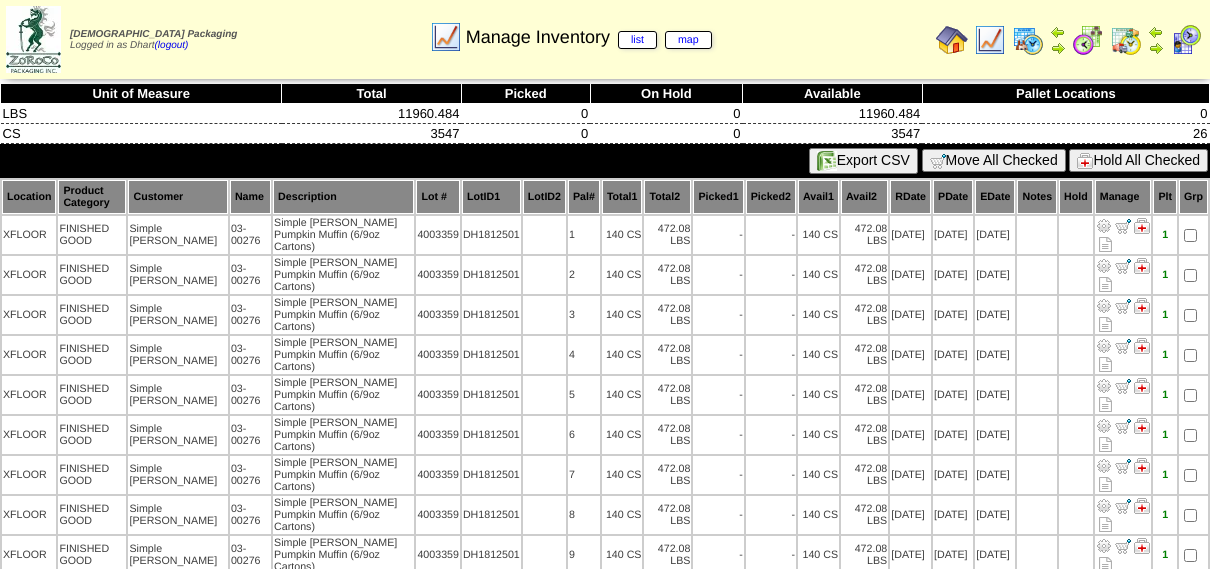 scroll, scrollTop: 0, scrollLeft: 0, axis: both 